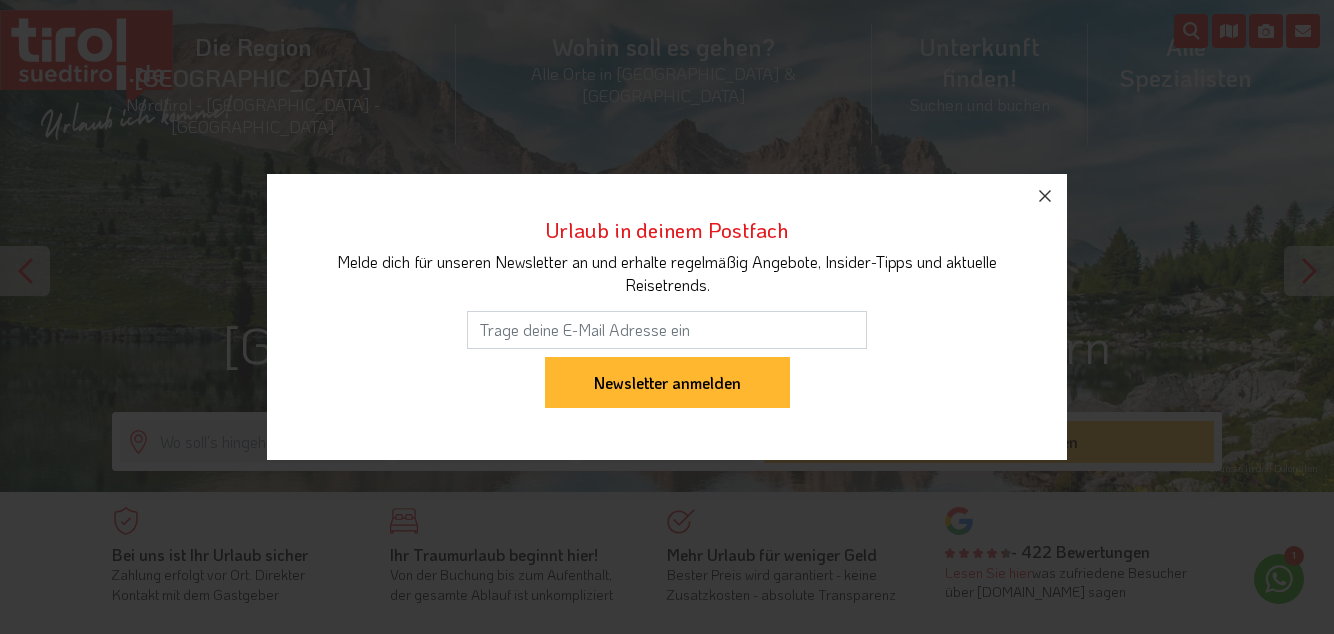scroll, scrollTop: 0, scrollLeft: 0, axis: both 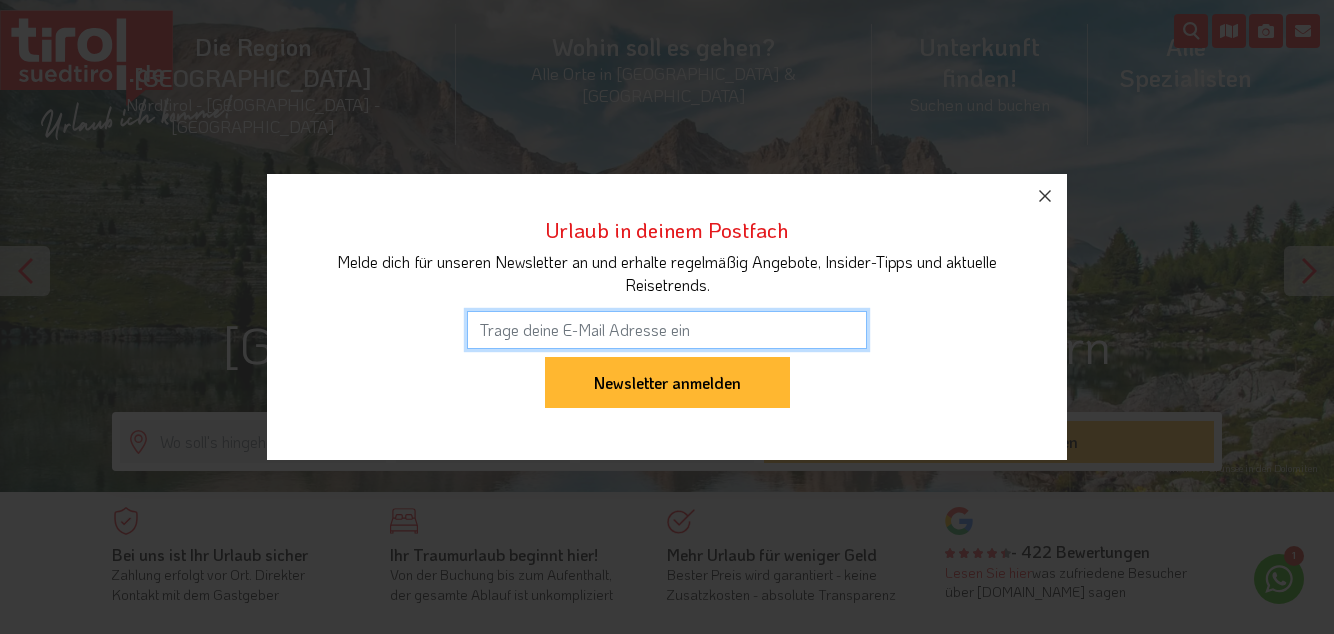 click at bounding box center (667, 330) 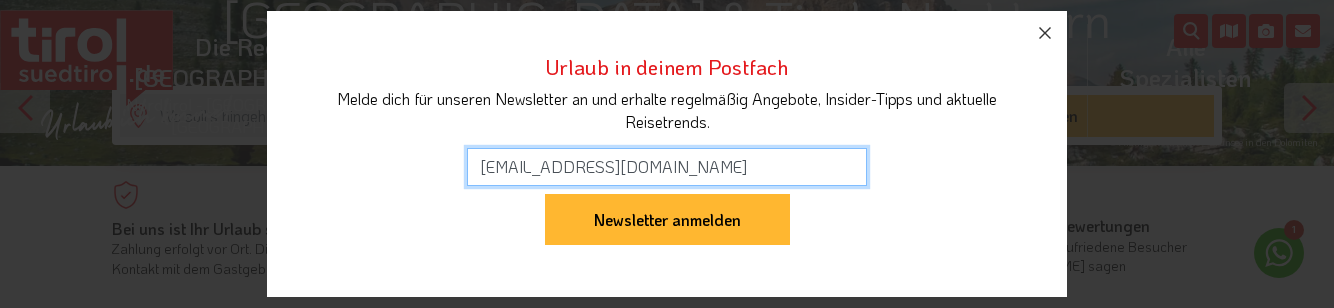 type on "[EMAIL_ADDRESS][DOMAIN_NAME]" 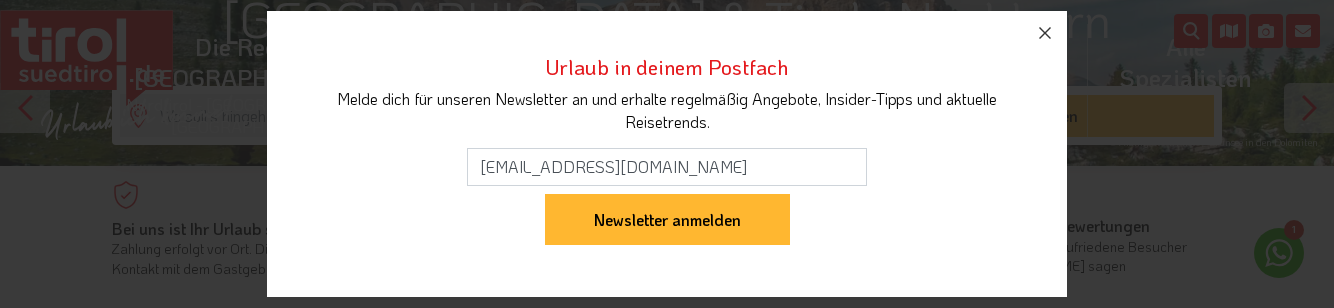 click on "Newsletter anmelden" at bounding box center [667, 220] 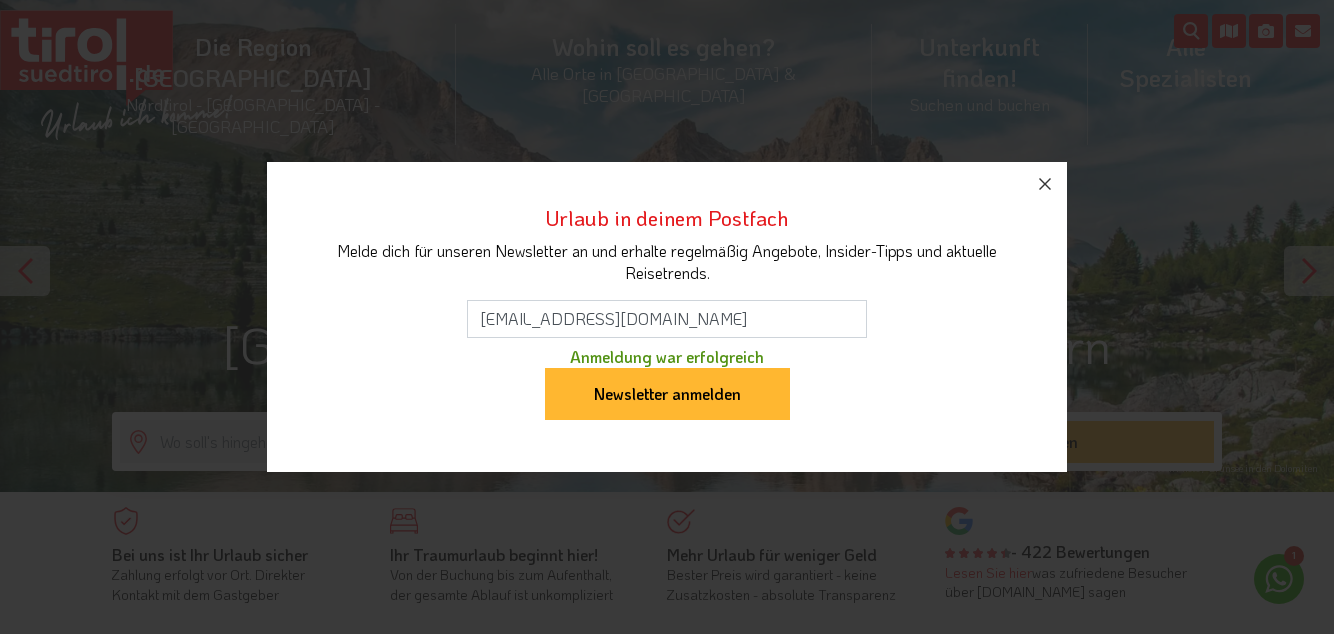 click at bounding box center [1045, 184] 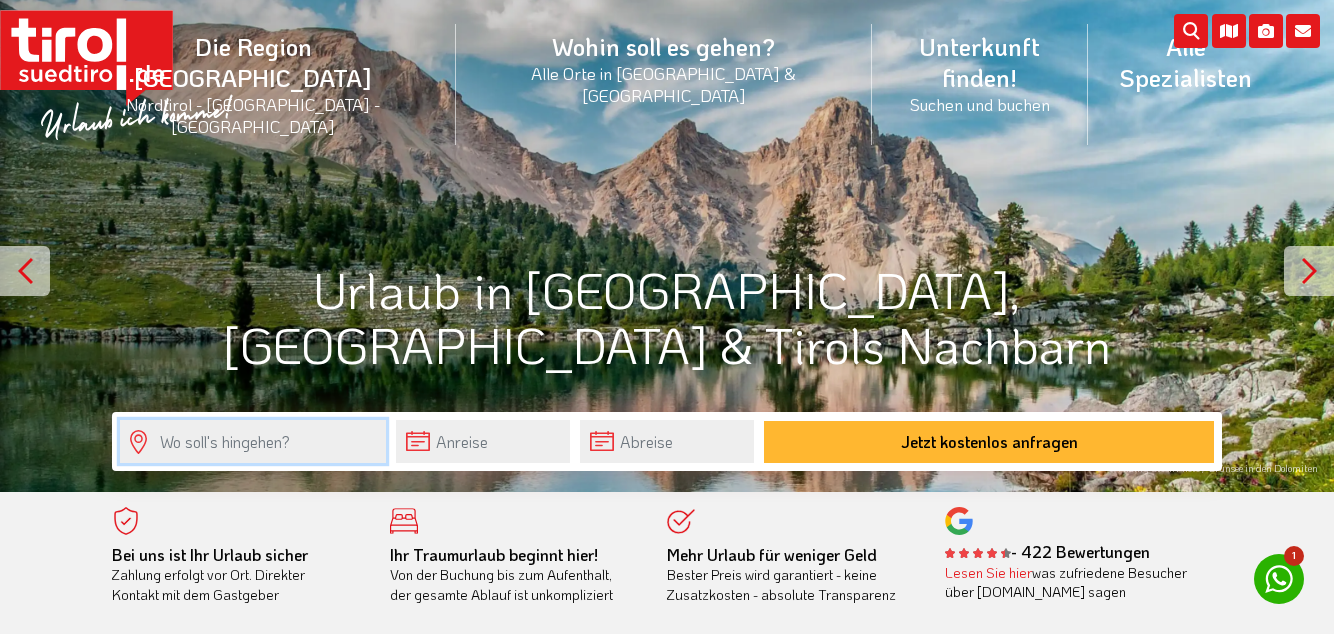 click at bounding box center [253, 441] 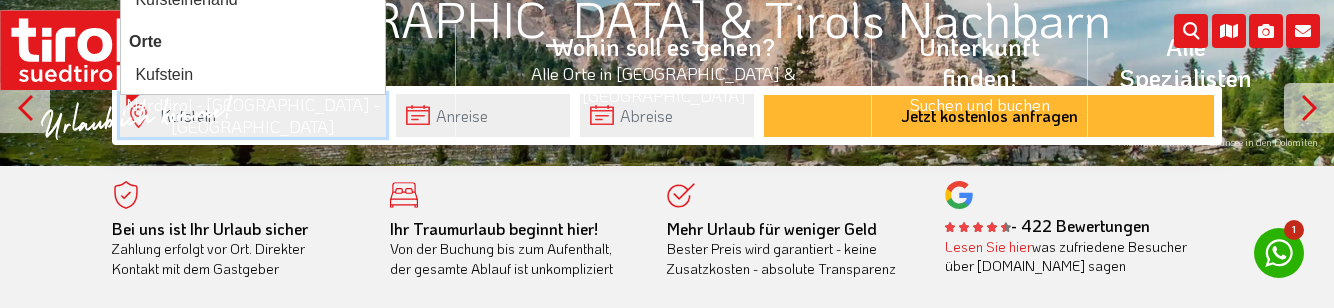type on "Kufstein" 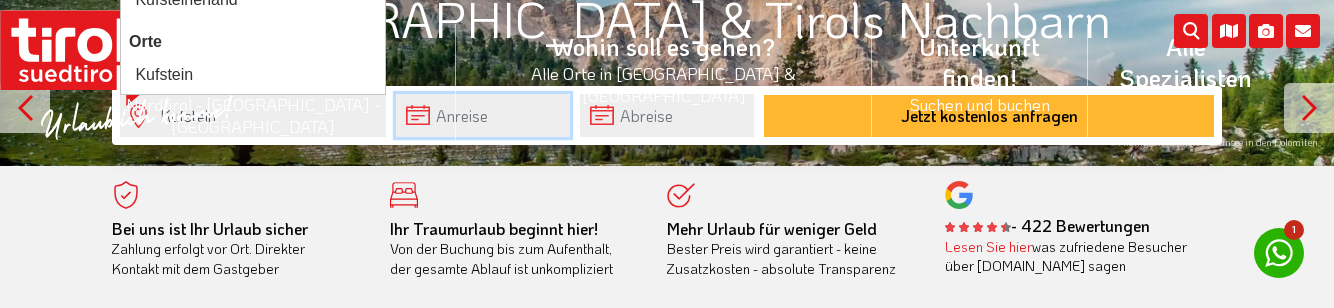click on "Die Region [GEOGRAPHIC_DATA]  [GEOGRAPHIC_DATA] - [GEOGRAPHIC_DATA] - [GEOGRAPHIC_DATA]      [GEOGRAPHIC_DATA]/[GEOGRAPHIC_DATA]    [GEOGRAPHIC_DATA]/[GEOGRAPHIC_DATA]      [GEOGRAPHIC_DATA]      [GEOGRAPHIC_DATA] Seenland      [GEOGRAPHIC_DATA]      [GEOGRAPHIC_DATA] [GEOGRAPHIC_DATA] [GEOGRAPHIC_DATA]-[GEOGRAPHIC_DATA]      [GEOGRAPHIC_DATA] und [GEOGRAPHIC_DATA] Feriendörfer      [GEOGRAPHIC_DATA]      [GEOGRAPHIC_DATA]      [GEOGRAPHIC_DATA] [GEOGRAPHIC_DATA]      [GEOGRAPHIC_DATA]      [GEOGRAPHIC_DATA]      [GEOGRAPHIC_DATA]      [GEOGRAPHIC_DATA]      [GEOGRAPHIC_DATA] [GEOGRAPHIC_DATA]      [GEOGRAPHIC_DATA]      [GEOGRAPHIC_DATA] [GEOGRAPHIC_DATA] Ladis      Silberregion [GEOGRAPHIC_DATA]      [GEOGRAPHIC_DATA]      [GEOGRAPHIC_DATA]      [GEOGRAPHIC_DATA] [GEOGRAPHIC_DATA] [GEOGRAPHIC_DATA] / [GEOGRAPHIC_DATA]      [GEOGRAPHIC_DATA] [GEOGRAPHIC_DATA]      [GEOGRAPHIC_DATA]      Wipptal      Zillertal      Osttirol    Osttirol      Defereggental      Hochpustertal      [GEOGRAPHIC_DATA]      Nationalparkregion      [GEOGRAPHIC_DATA]      [GEOGRAPHIC_DATA]      [PERSON_NAME][GEOGRAPHIC_DATA] und Umgebung      Dolomiten      Eisacktal      [GEOGRAPHIC_DATA] / [GEOGRAPHIC_DATA]" at bounding box center (667, 154) 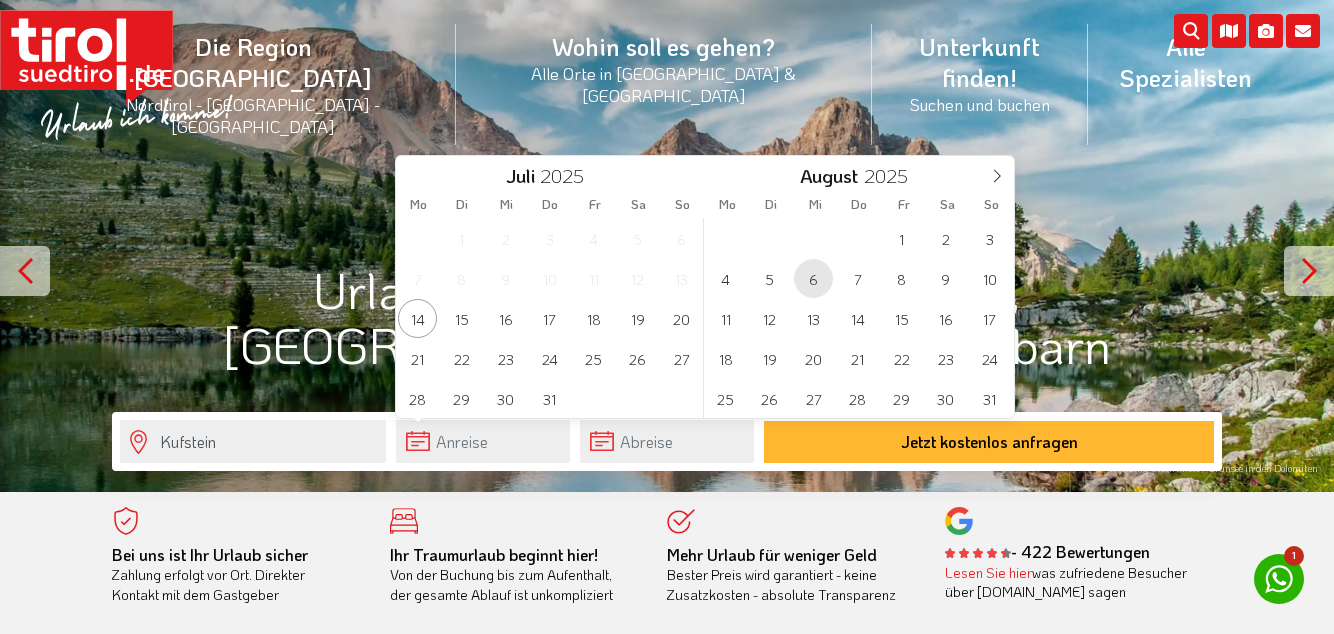 click on "6" at bounding box center [813, 278] 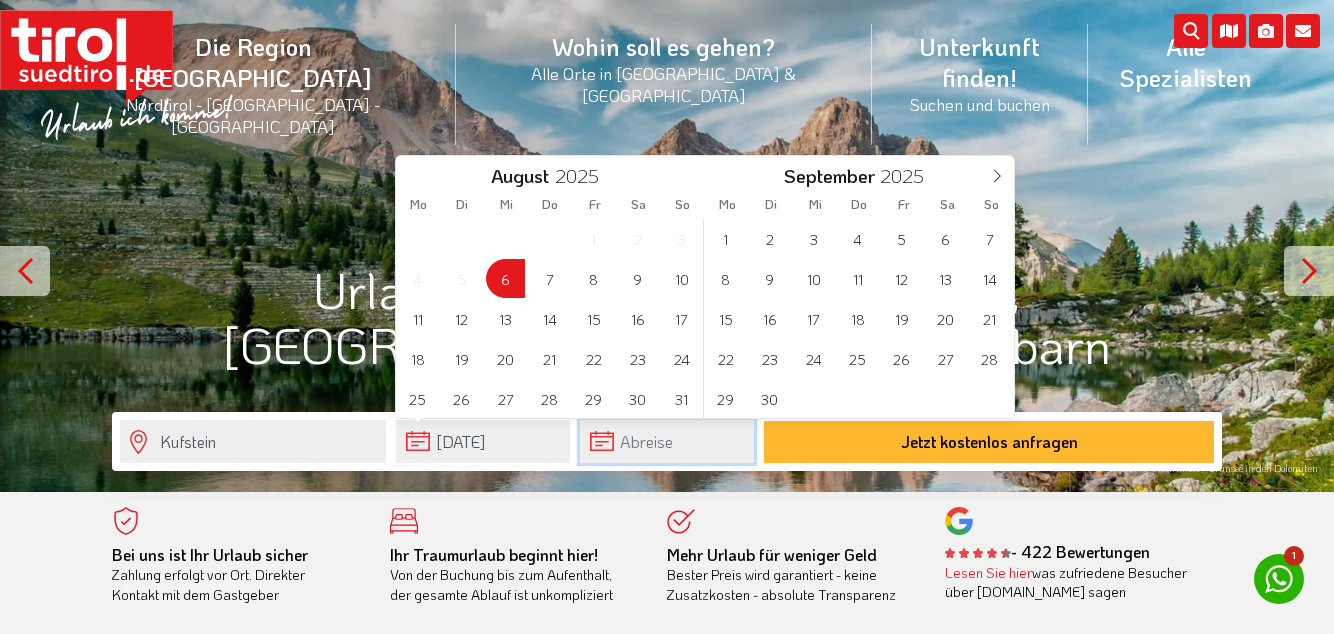 click at bounding box center (667, 441) 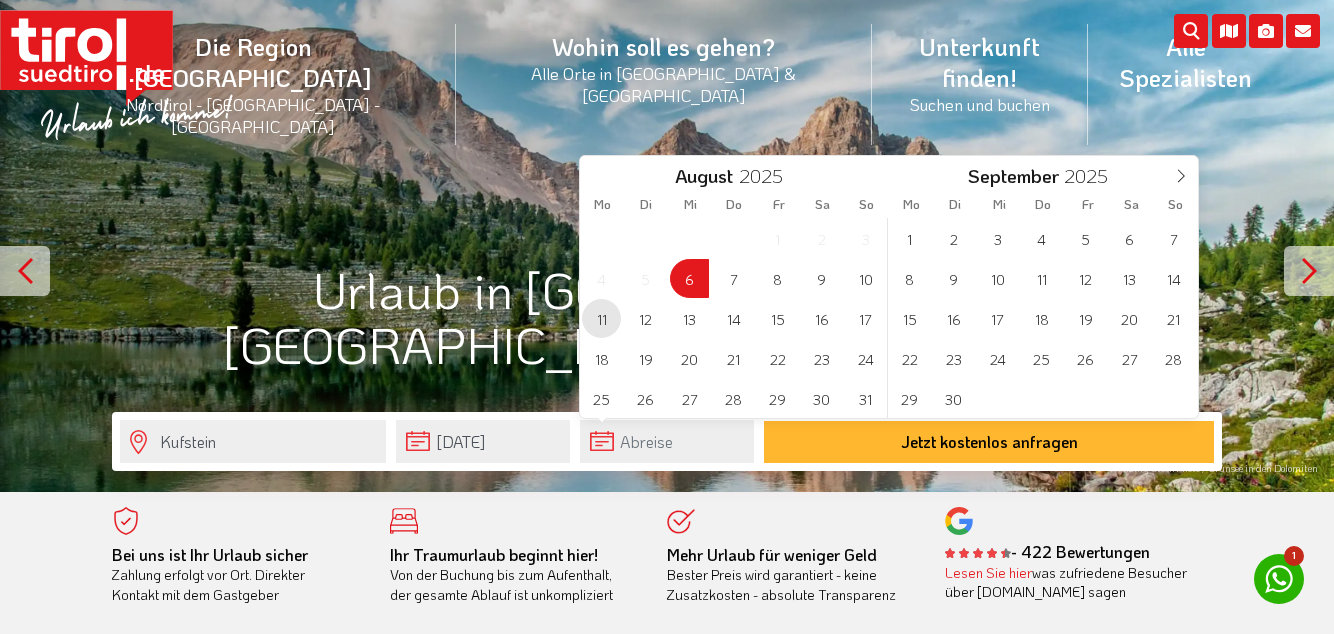 click on "11" at bounding box center (601, 318) 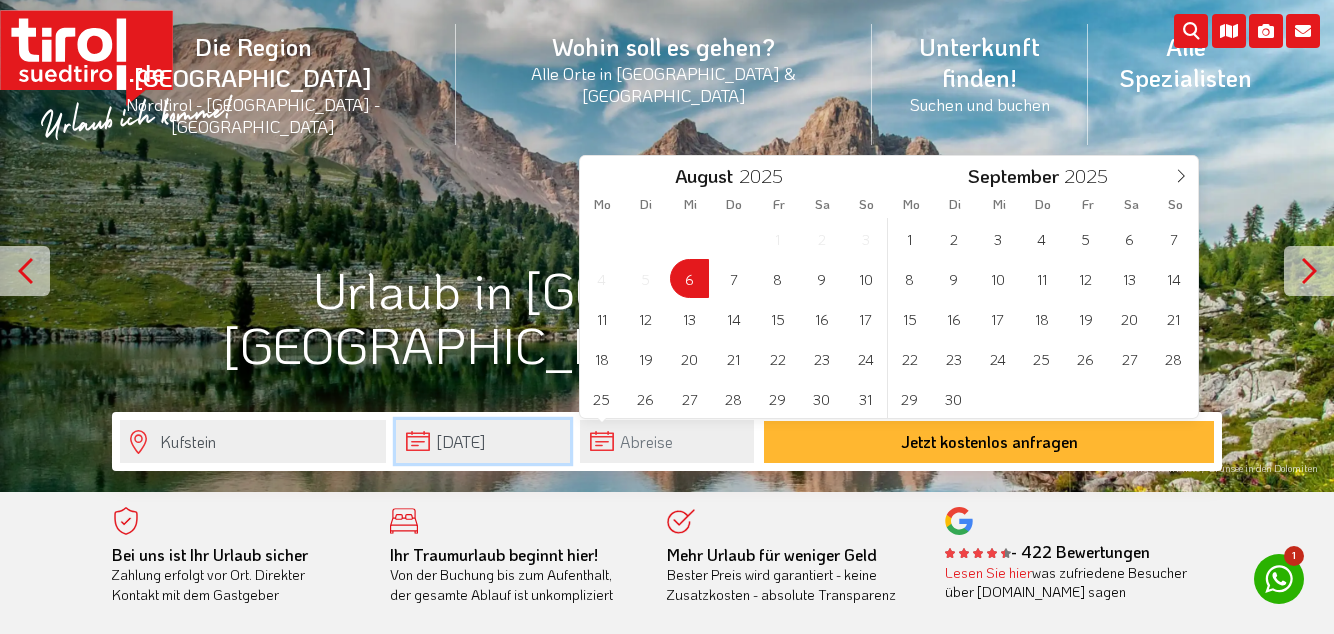 type on "[DATE]" 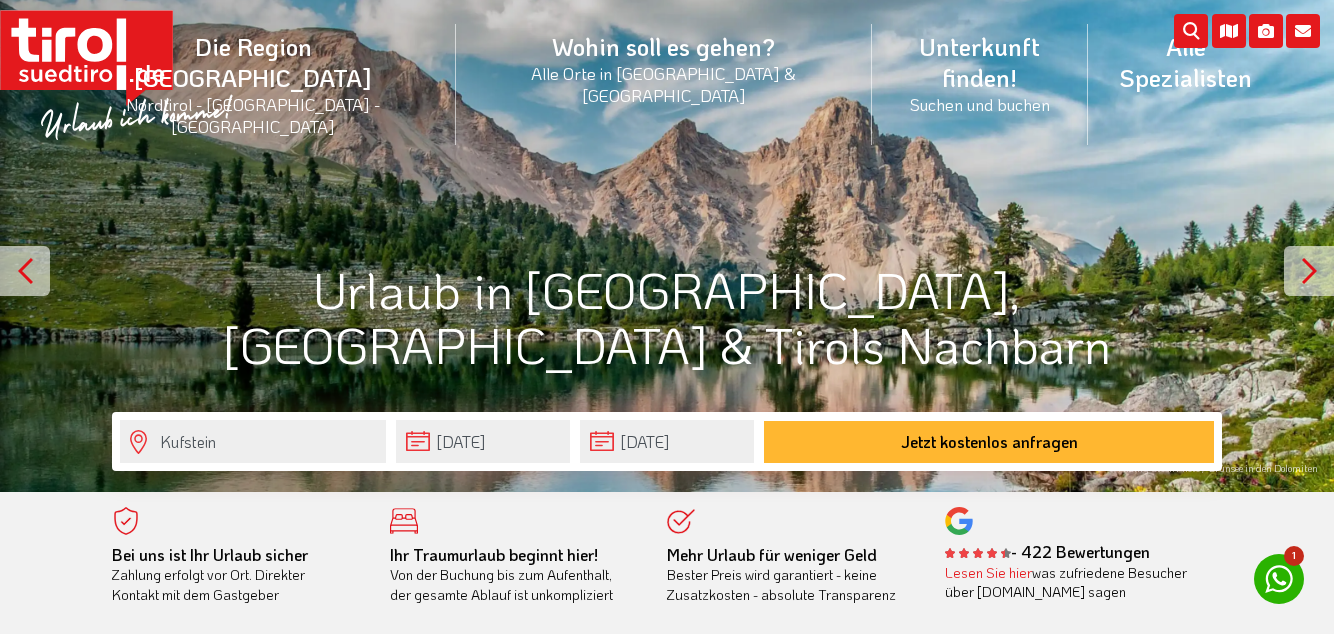 click on "Jetzt kostenlos anfragen" at bounding box center (989, 442) 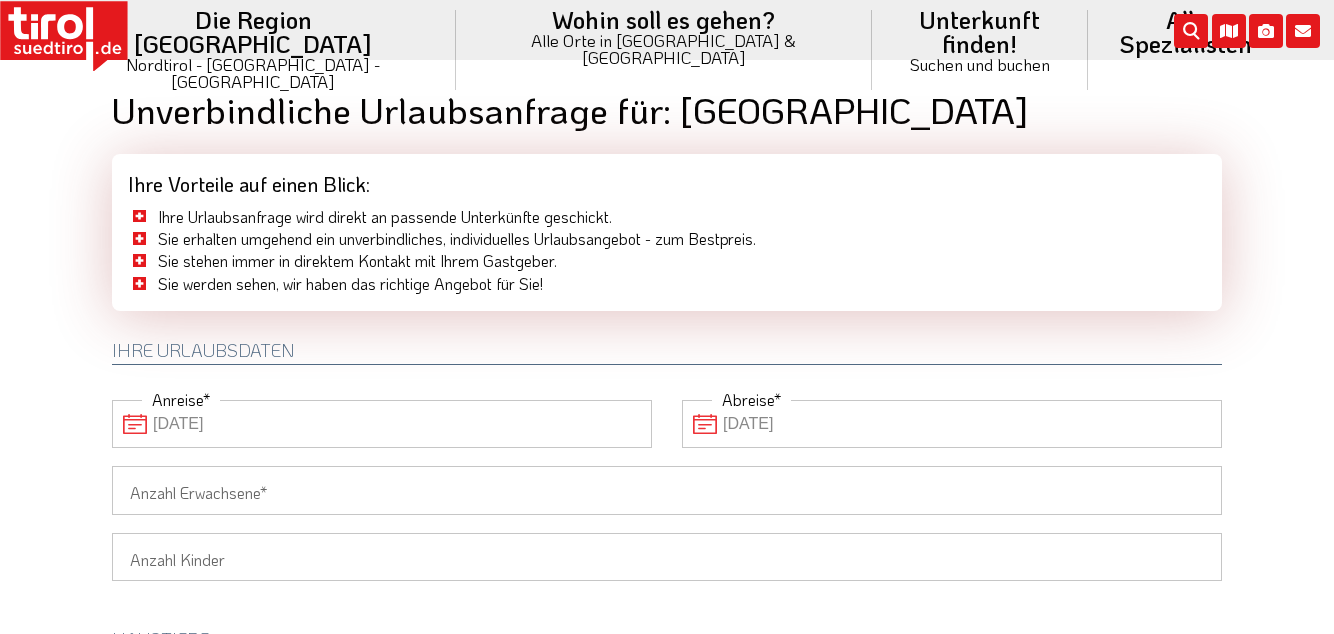 scroll, scrollTop: 0, scrollLeft: 0, axis: both 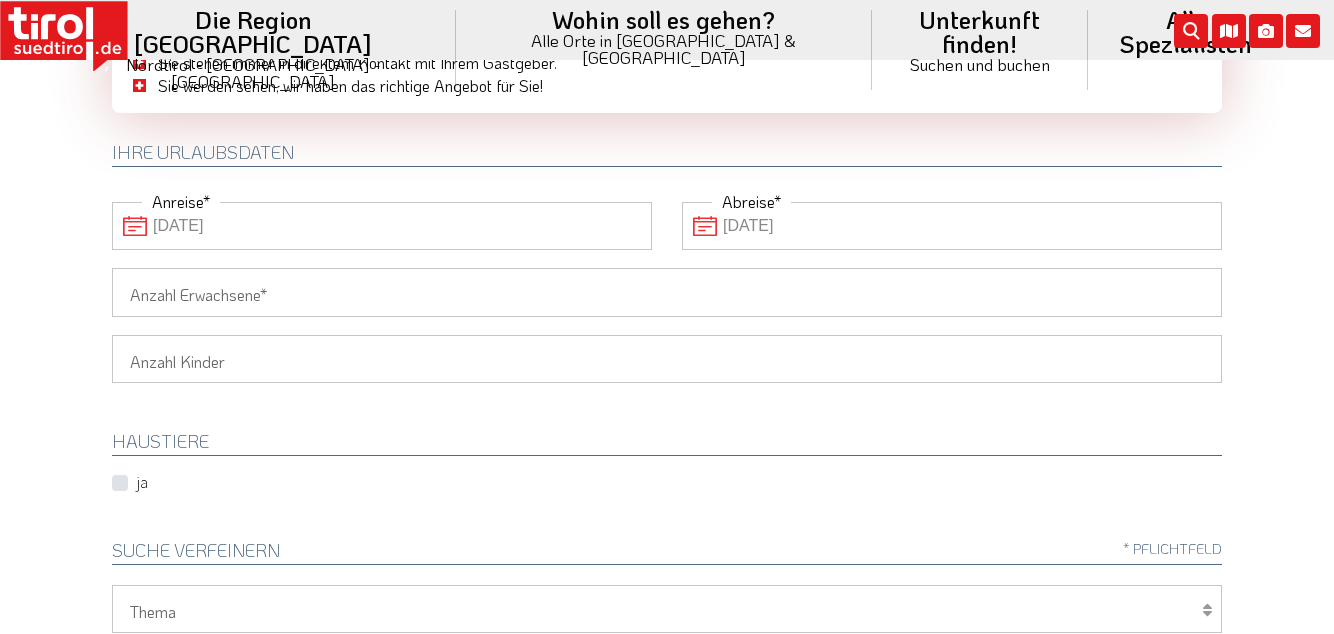 click on "Anzahl Erwachsene" at bounding box center (667, 292) 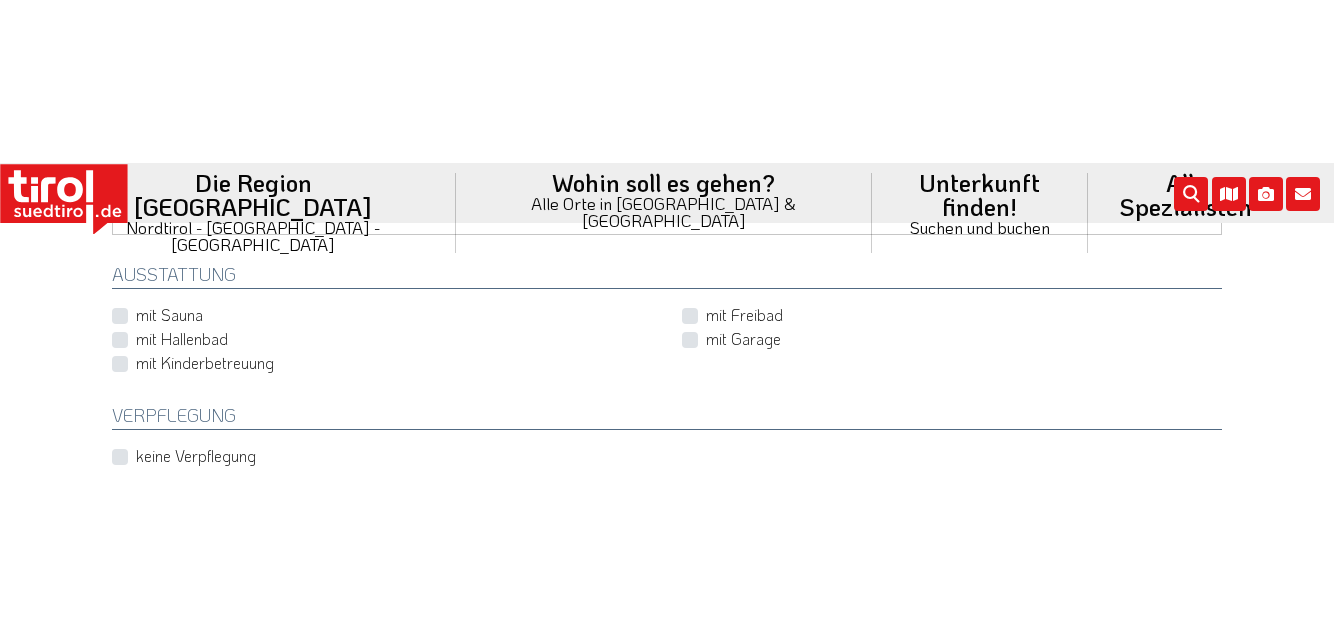 scroll, scrollTop: 956, scrollLeft: 0, axis: vertical 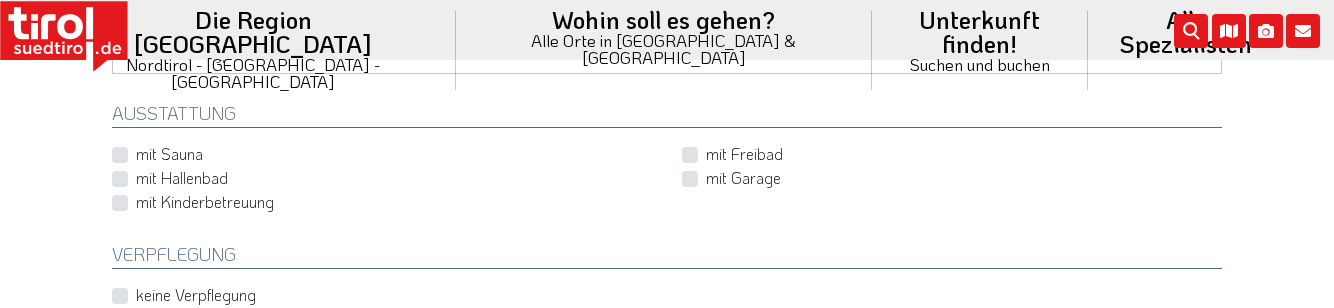 type on "2" 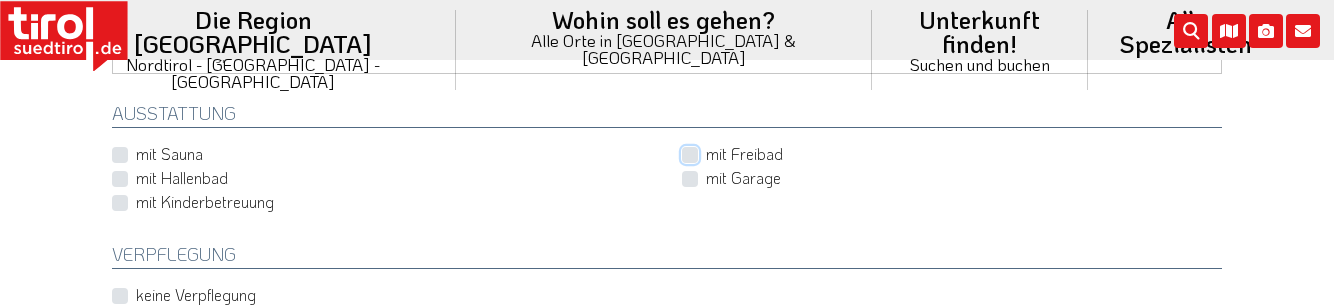 click on "mit Freibad" at bounding box center (956, 154) 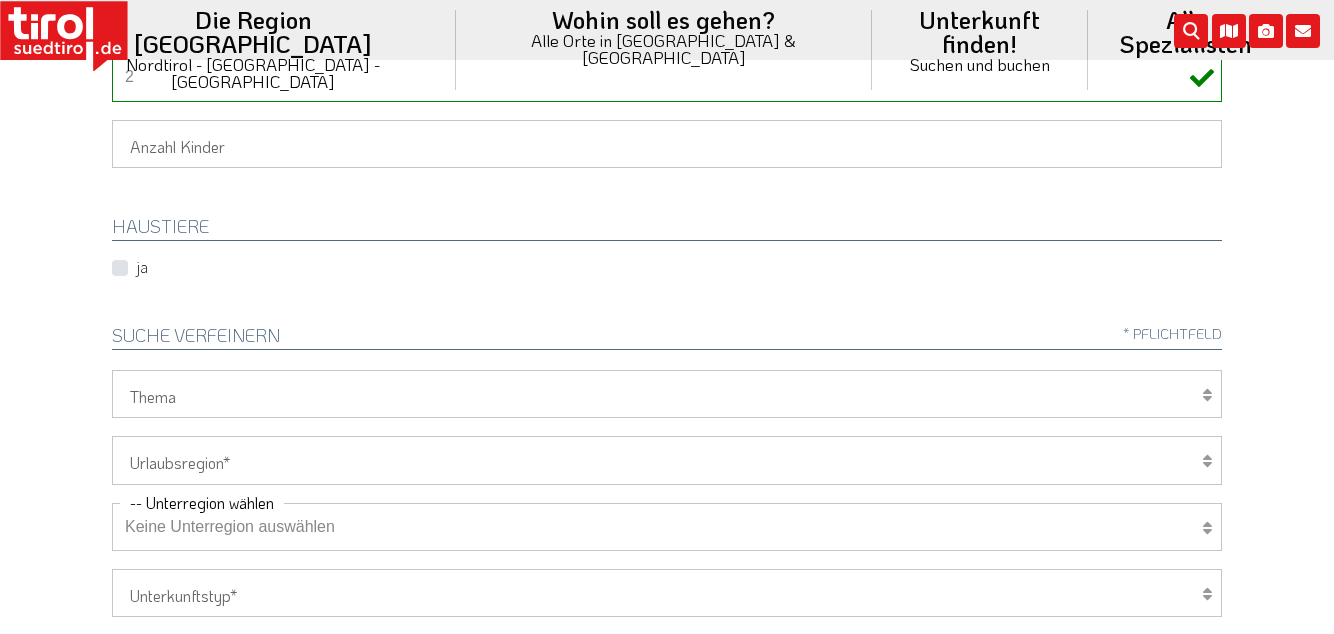 scroll, scrollTop: 0, scrollLeft: 0, axis: both 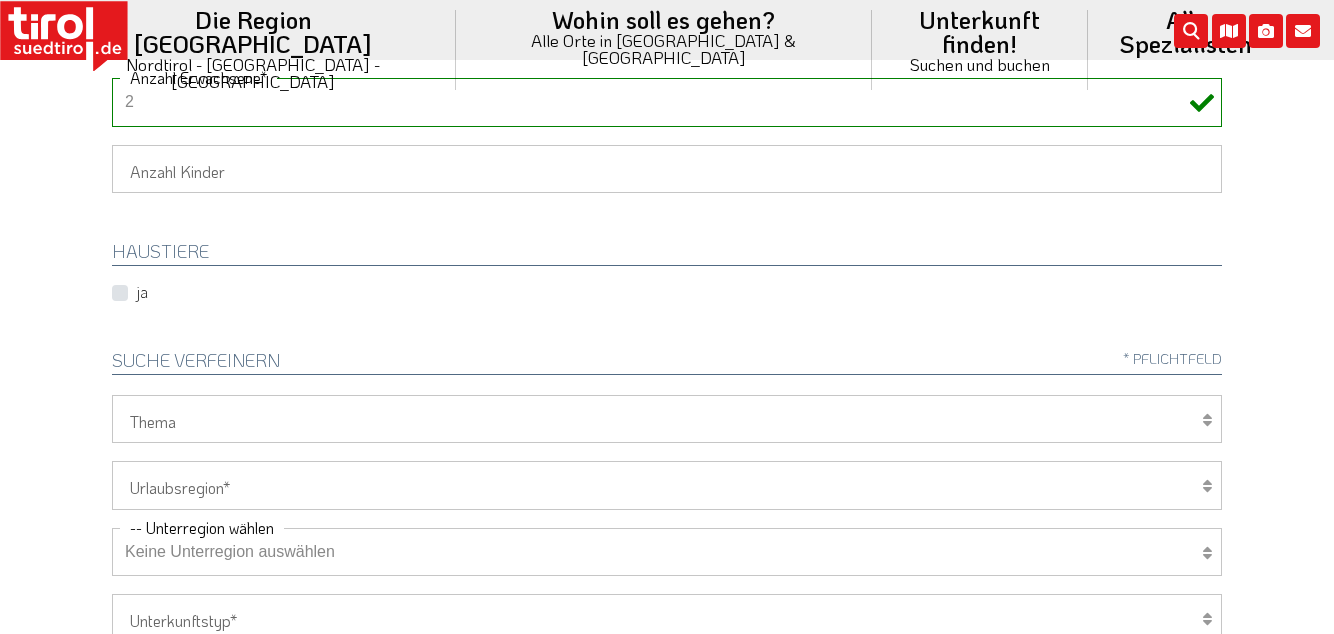 click on "Tirol/Nordtirol
Osttirol
Südtirol
Tirols Nachbarn" at bounding box center [667, 485] 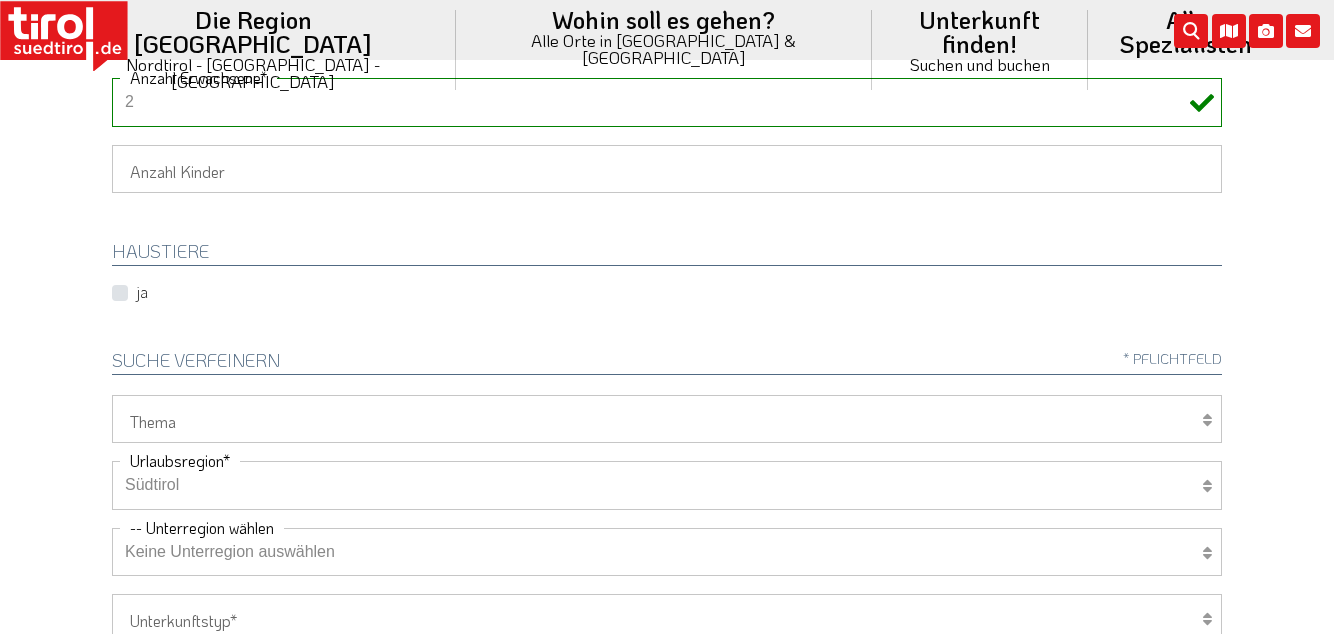 click on "Keine Unterregion auswählen
Achensee
Alpbachtal & Tiroler Seenland
Arlberg
Ferienregion Imst
Ferienregion Reutte
Hall-Wattens
Innsbruck und seine Feriendörfer
Kaiserwinkl
Kitzbühel
Kitzbüheler Alpen
Kufsteinerland
Lechtal
Seefeld    Ötztal" at bounding box center [667, 552] 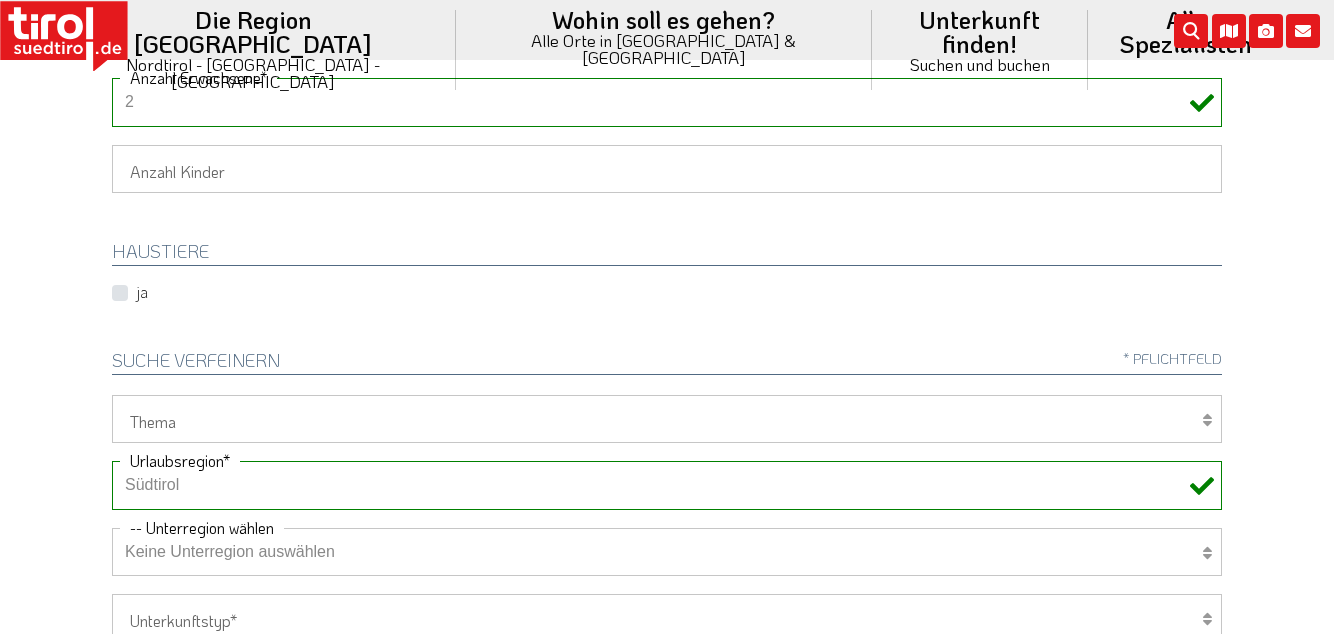 click on "Die Region Tirol  Nordtirol - Südtirol - Osttirol
Tirol/Nordtirol" at bounding box center [667, -71] 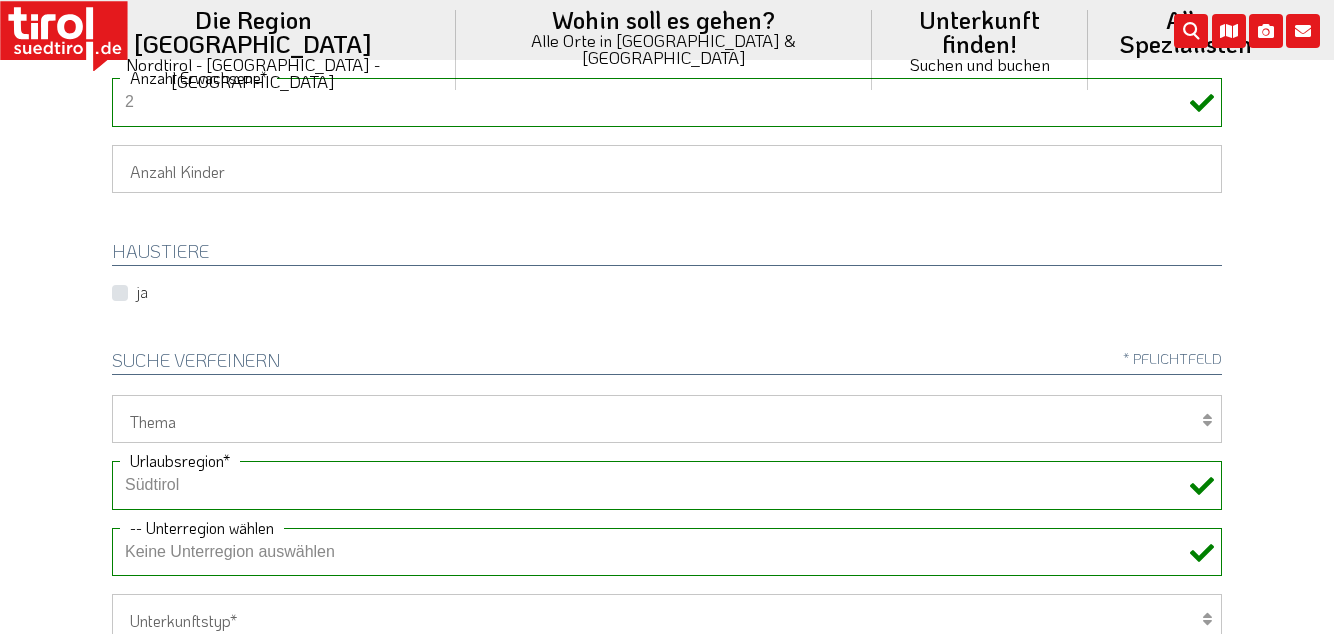 click on "Tirol/Nordtirol
Osttirol
Südtirol
Tirols Nachbarn" at bounding box center (667, 485) 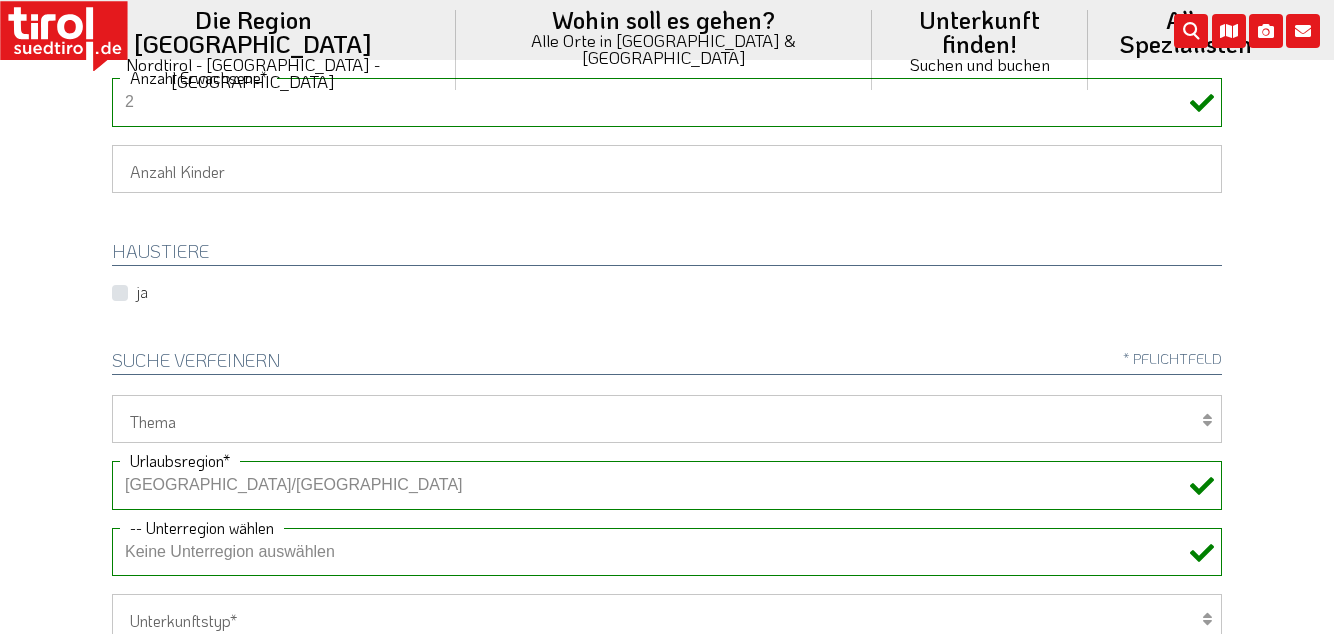 click on "Tirol/Nordtirol
Osttirol
Südtirol
Tirols Nachbarn" at bounding box center (667, 485) 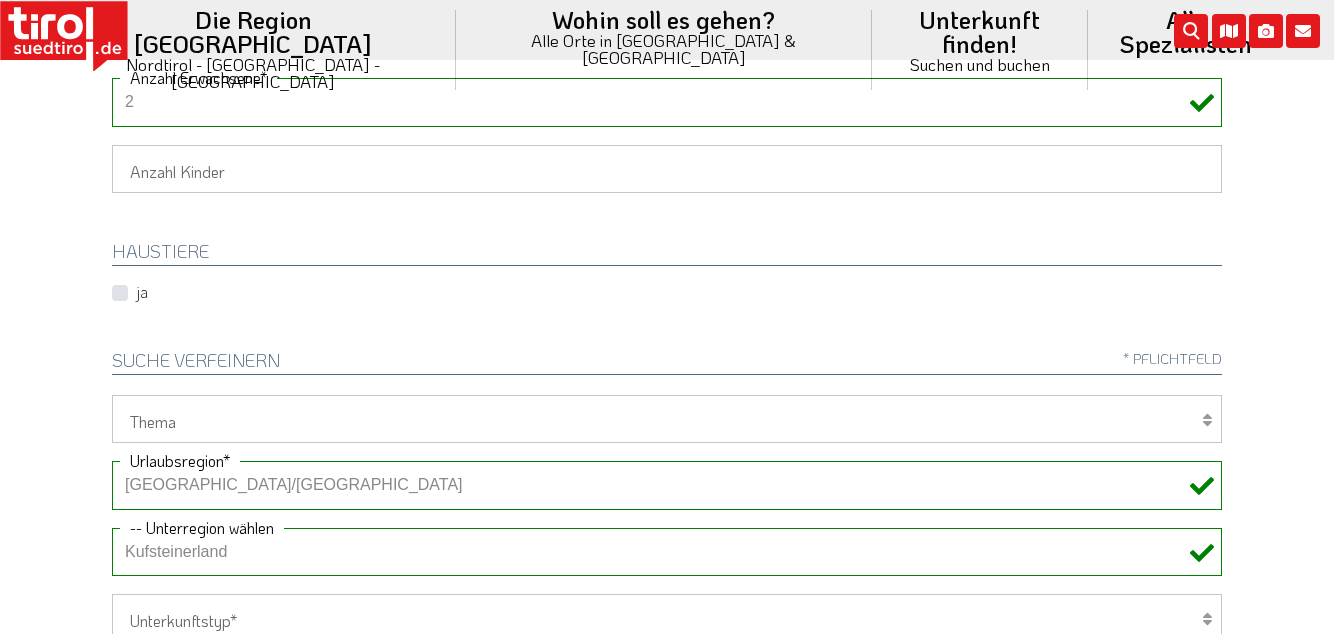 click on "Hotel 1-3 Sterne
Hotel 4-5 Sterne
Ferienwohnung
Chalet/Ferienhaus
Bauernhöfe" at bounding box center [667, 618] 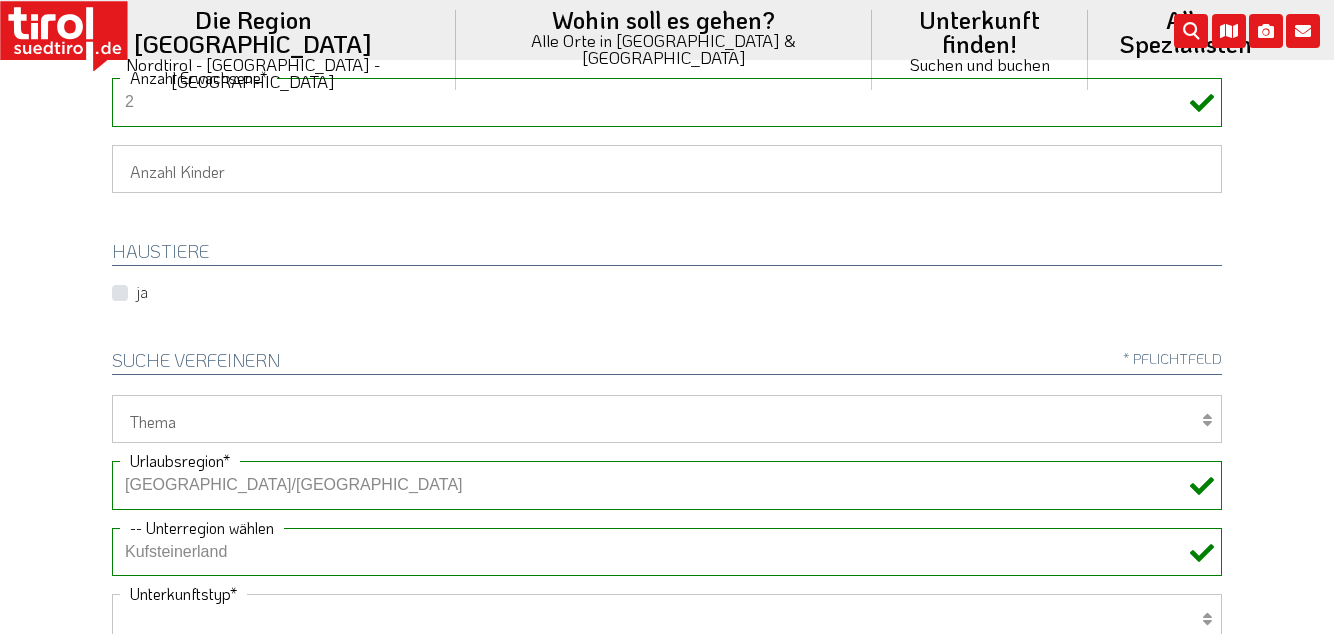 select on "1_4-5" 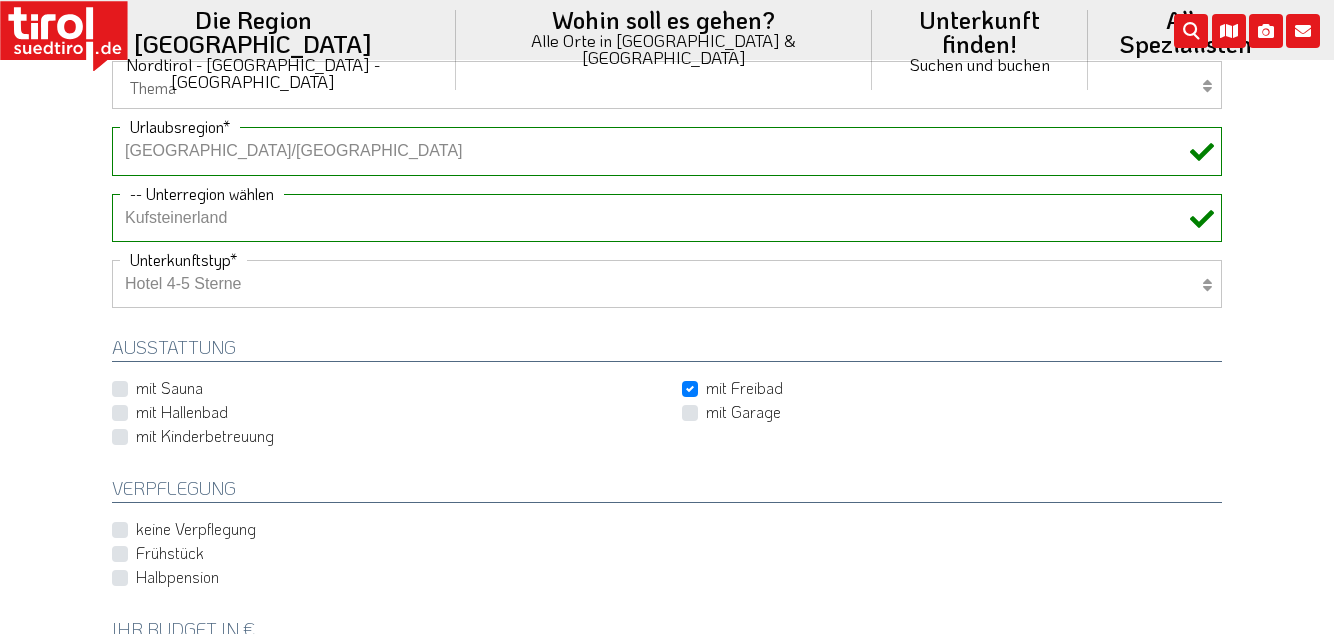 scroll, scrollTop: 724, scrollLeft: 0, axis: vertical 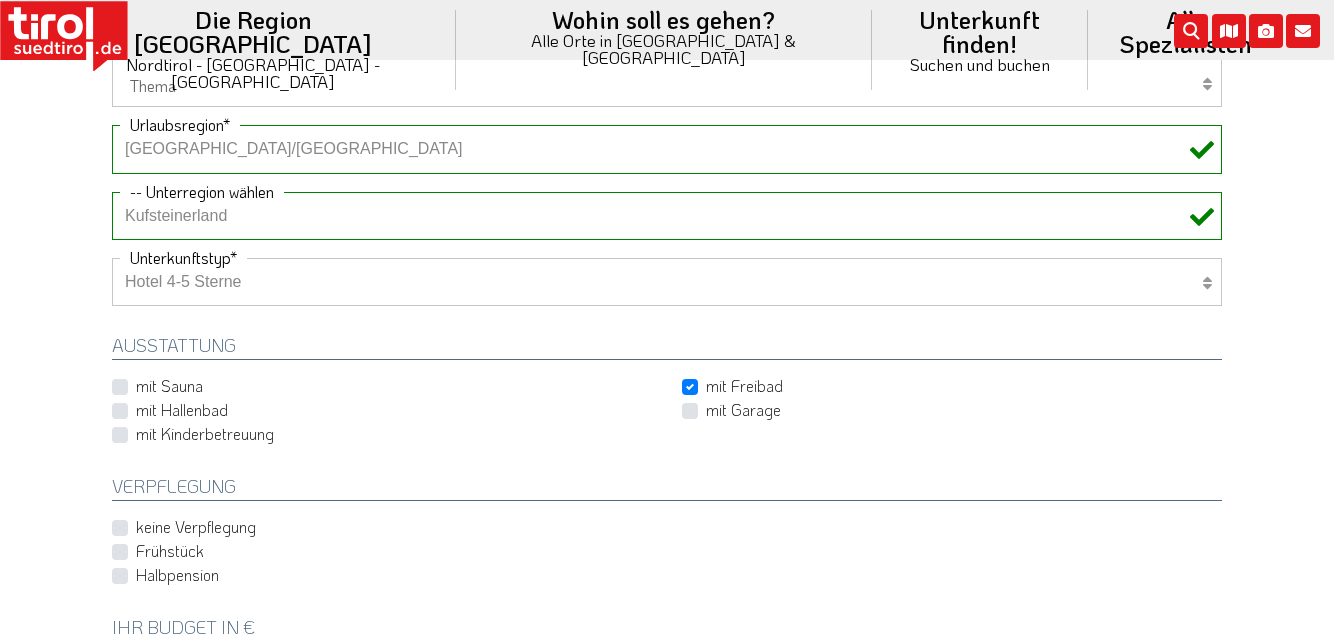 click on "Halbpension" at bounding box center (177, 575) 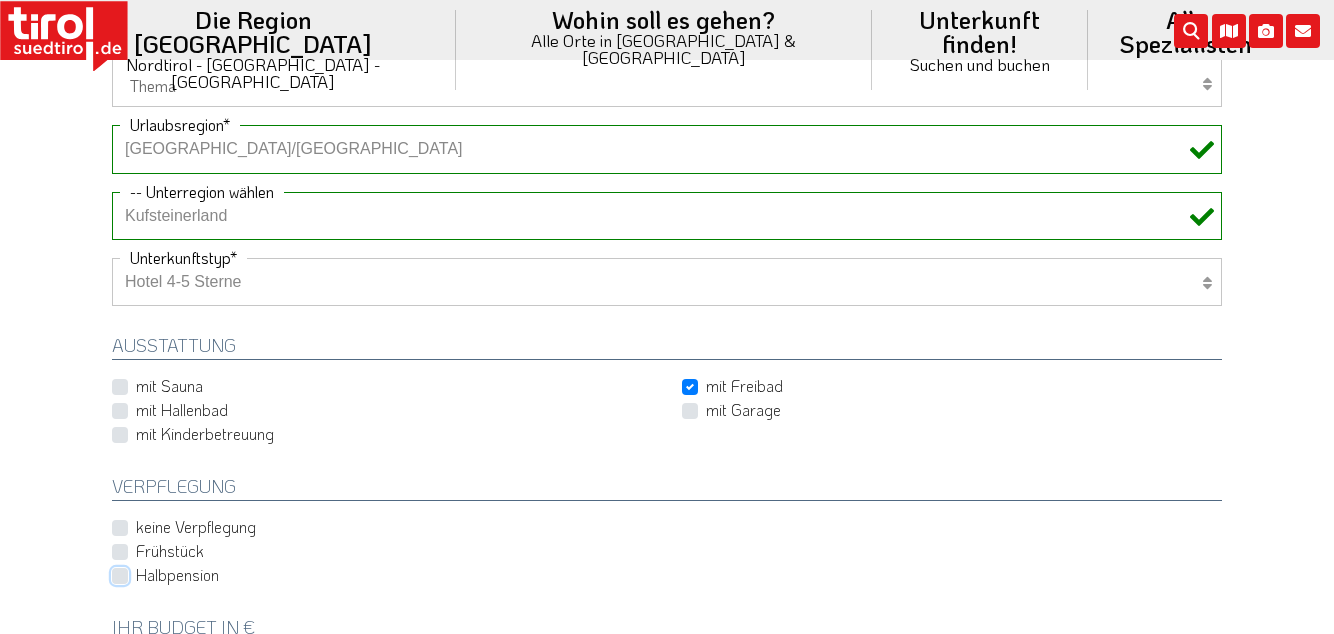 click on "Halbpension" at bounding box center (671, 575) 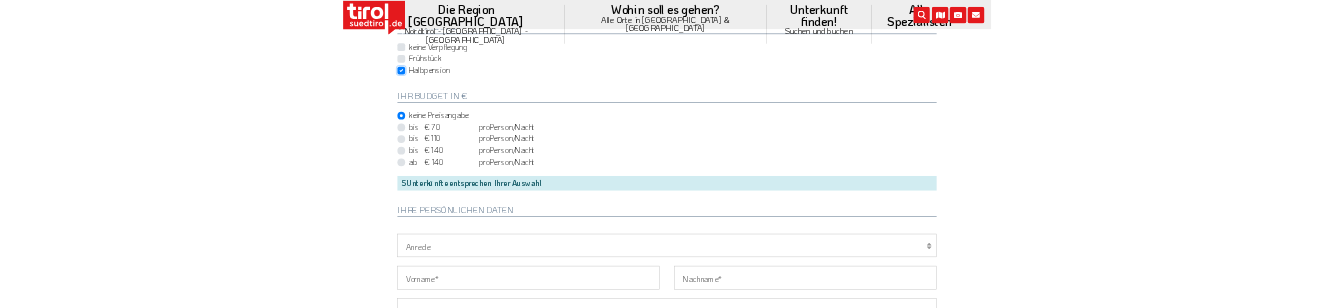 scroll, scrollTop: 1156, scrollLeft: 0, axis: vertical 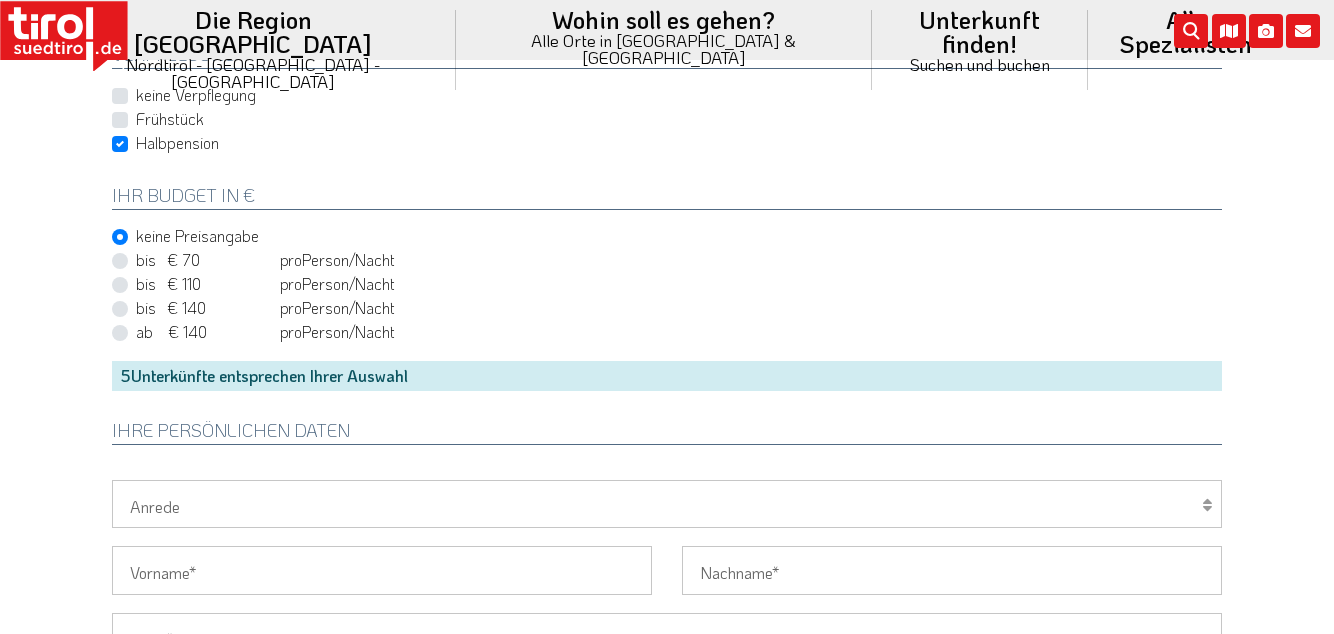 click on "Herr
Frau
Familie" at bounding box center (667, 504) 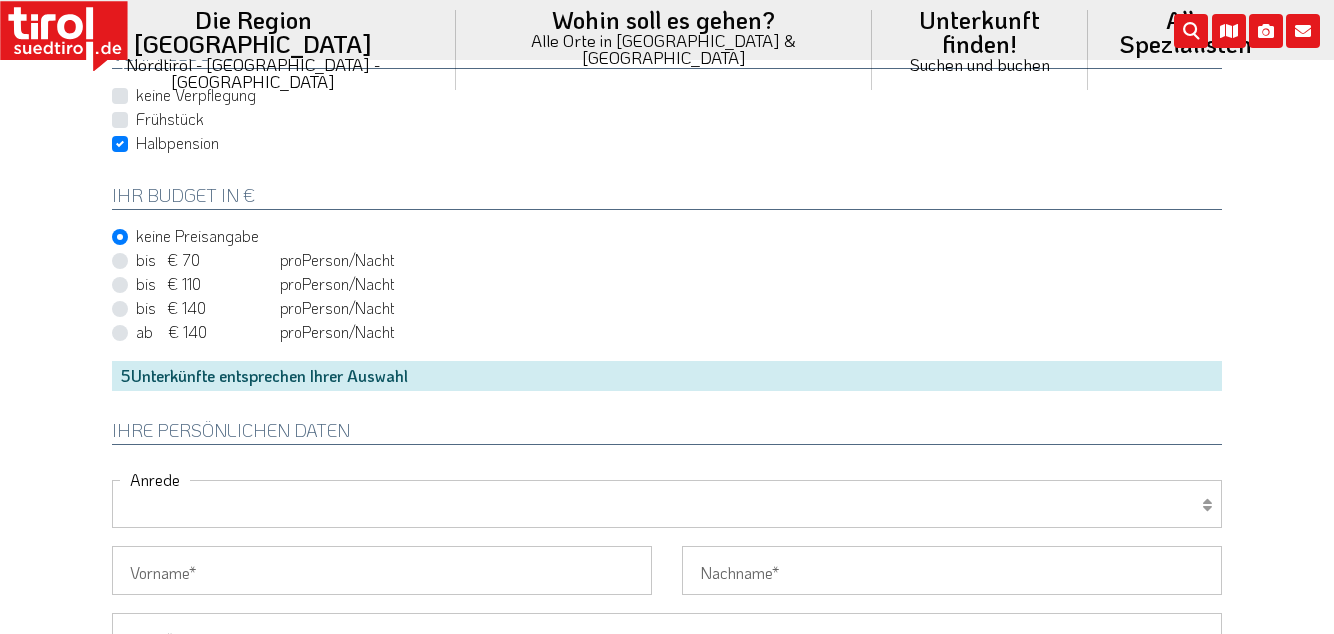 select on "Frau" 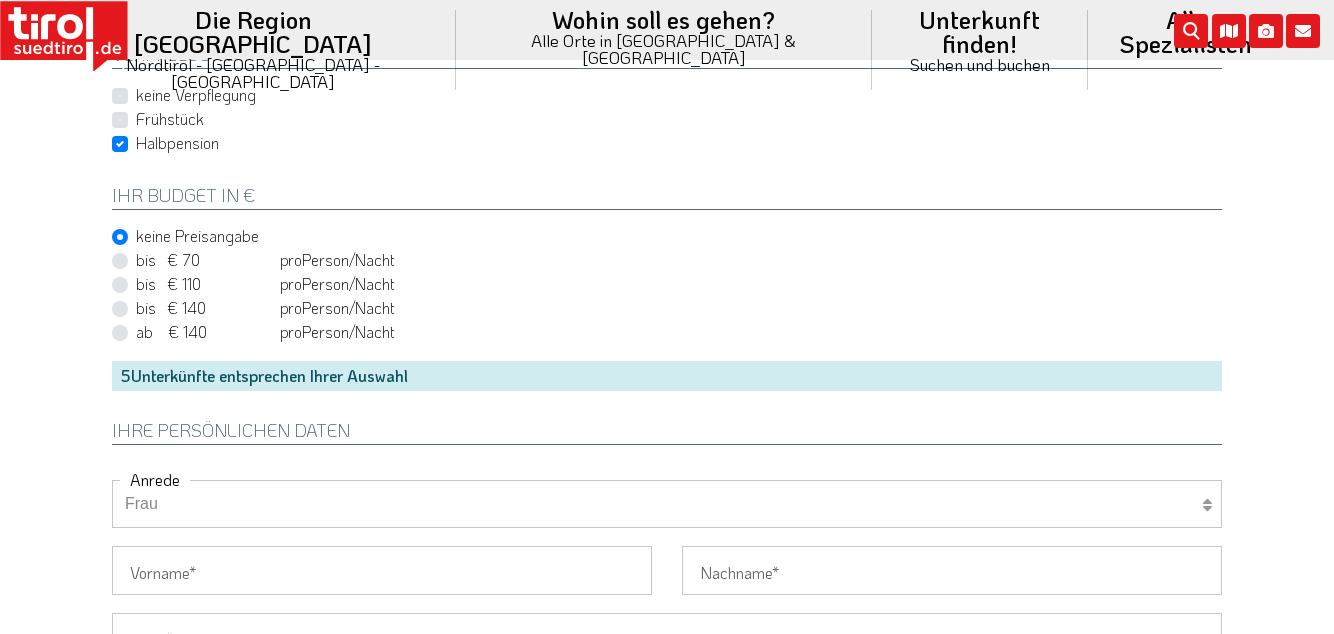 click on "Vorname" at bounding box center [382, 570] 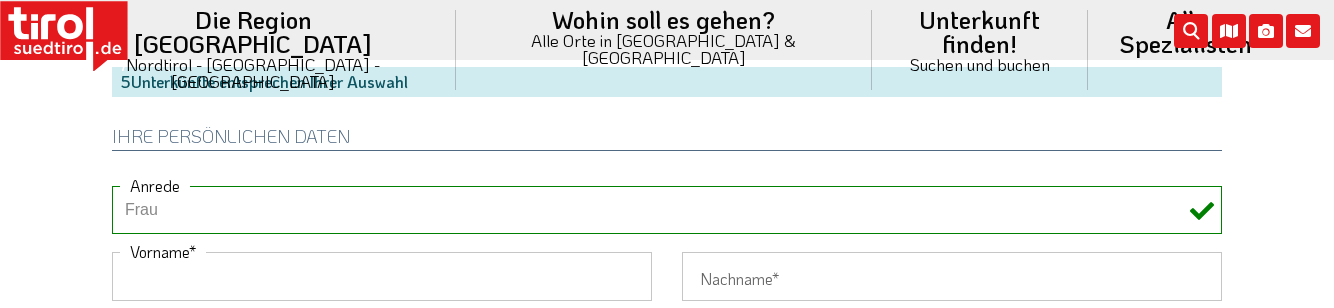 scroll, scrollTop: 1517, scrollLeft: 0, axis: vertical 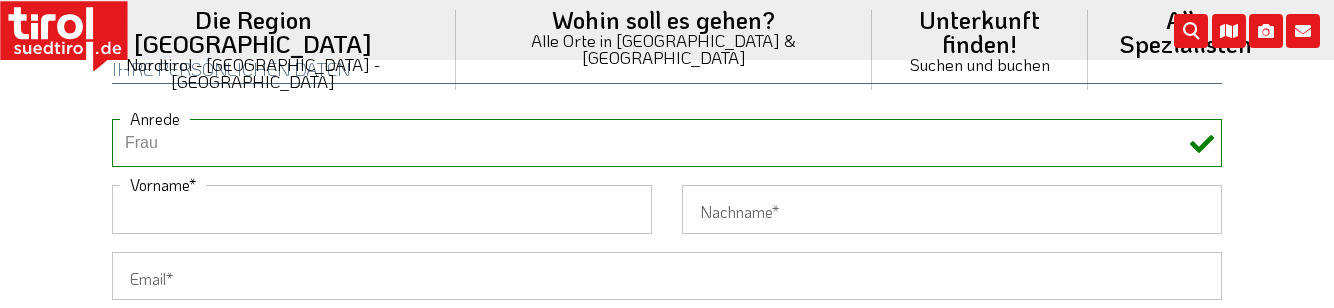click on "Vorname" at bounding box center (382, 209) 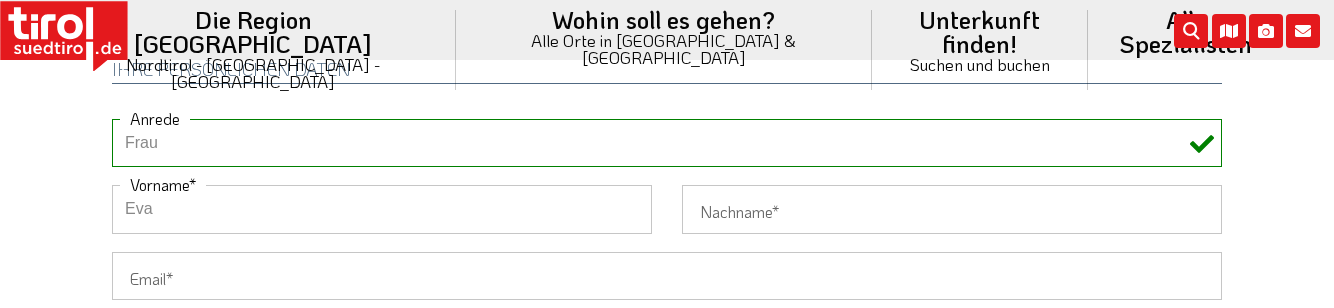 click on "Nachname" at bounding box center (952, 209) 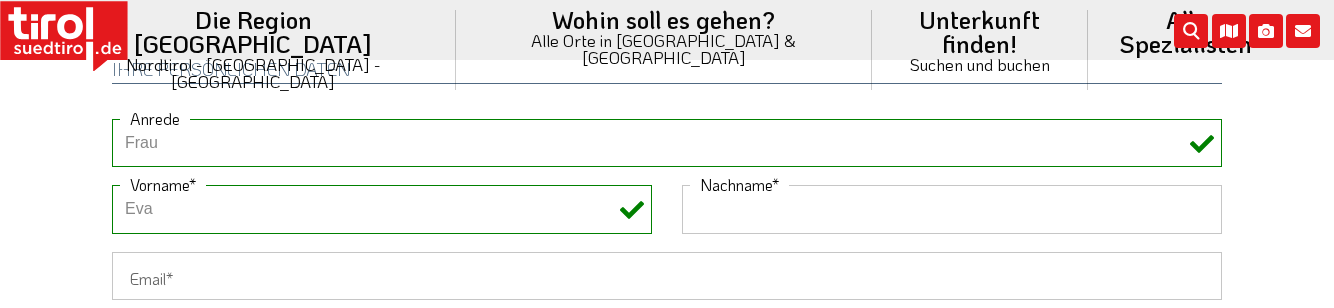 click on "Nachname" at bounding box center (952, 209) 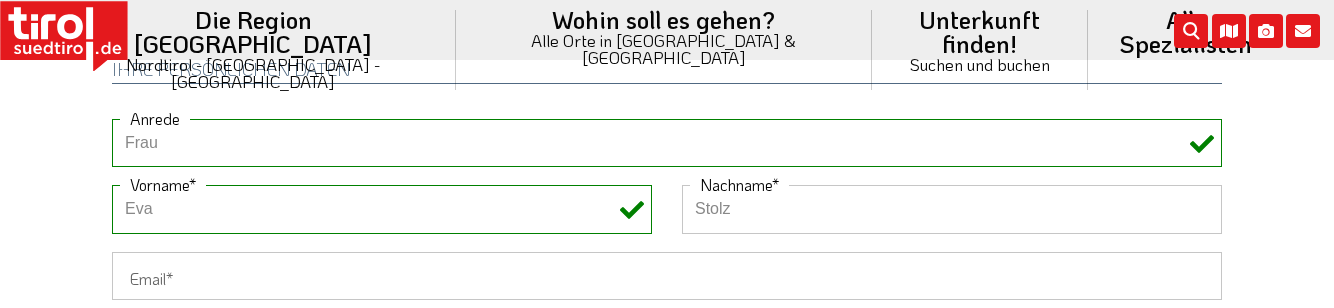 type on "Stolz" 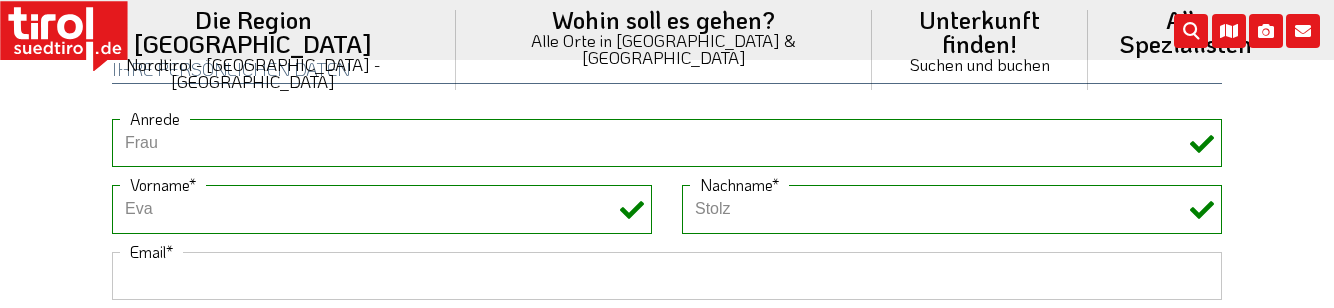 type on "[EMAIL_ADDRESS][DOMAIN_NAME]" 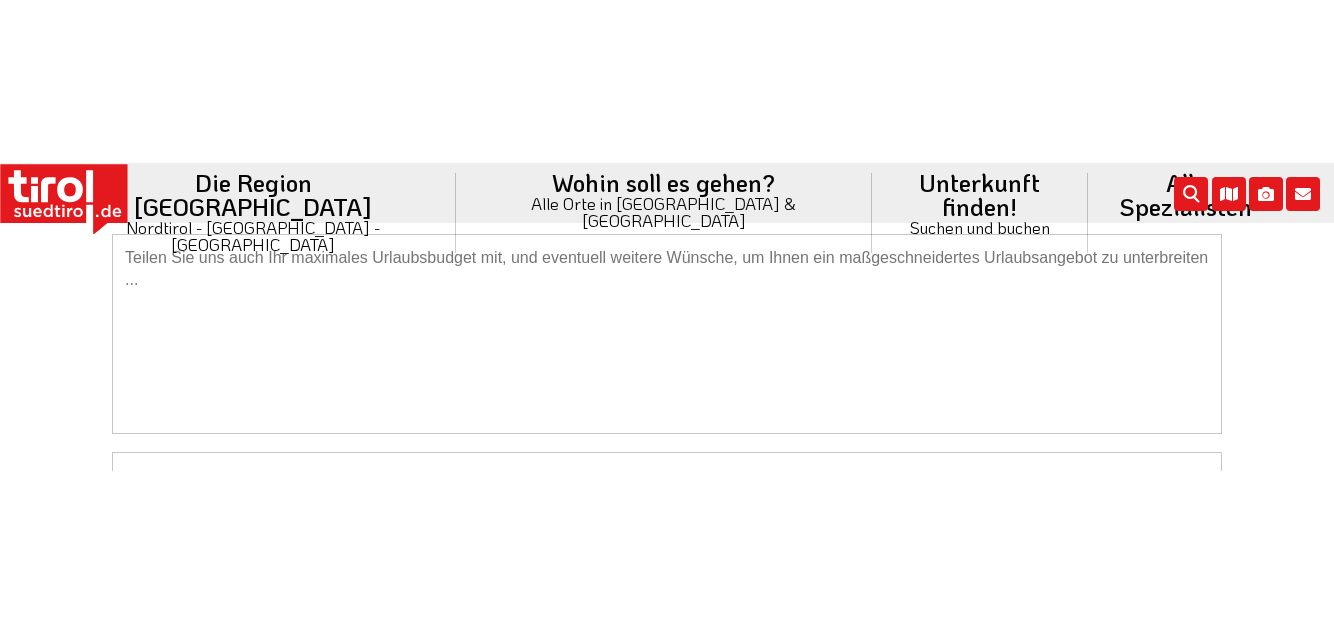 scroll, scrollTop: 1764, scrollLeft: 0, axis: vertical 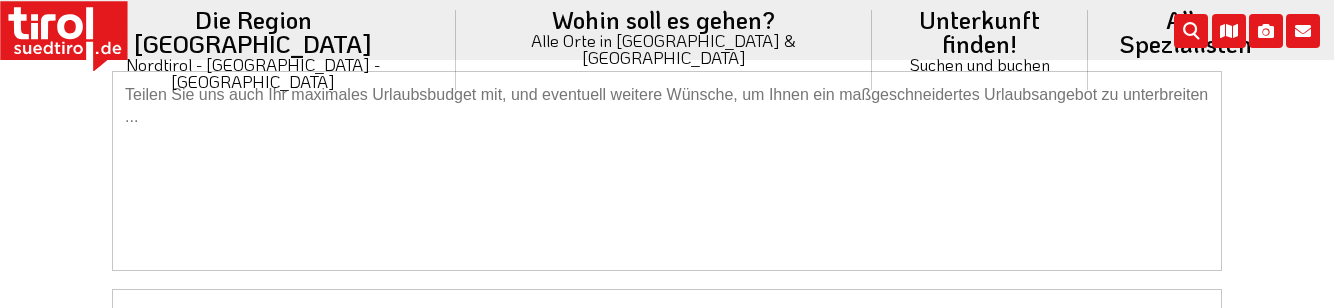 click on "Ich stimme den  Datenschutzbestimmungen  zu *" at bounding box center [316, 367] 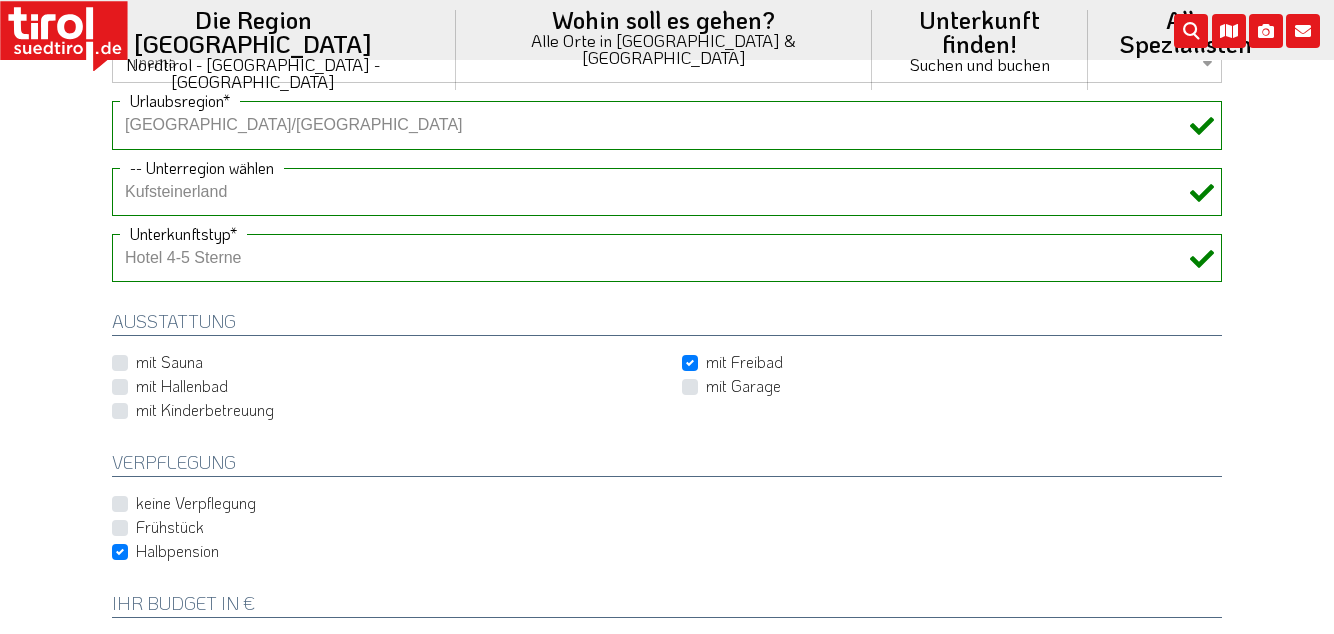 scroll, scrollTop: 746, scrollLeft: 0, axis: vertical 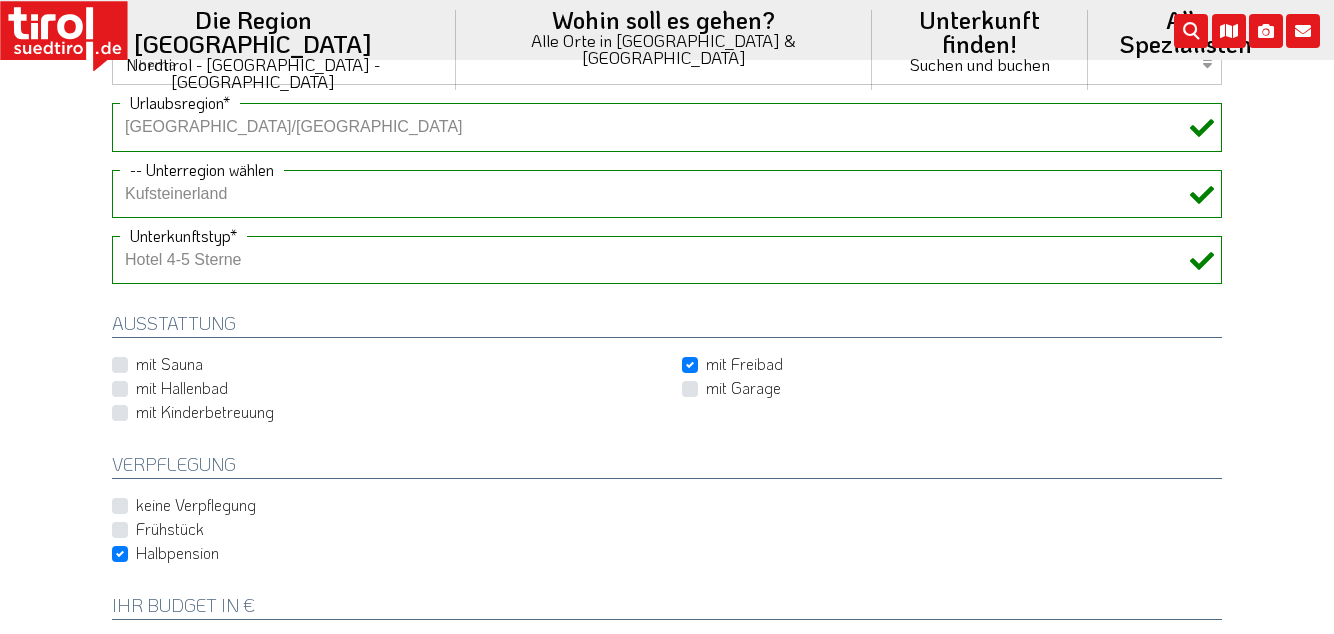 click on "Hotel 1-3 Sterne
Hotel 4-5 Sterne
Ferienwohnung
Chalet/Ferienhaus
Bauernhöfe" at bounding box center [667, 260] 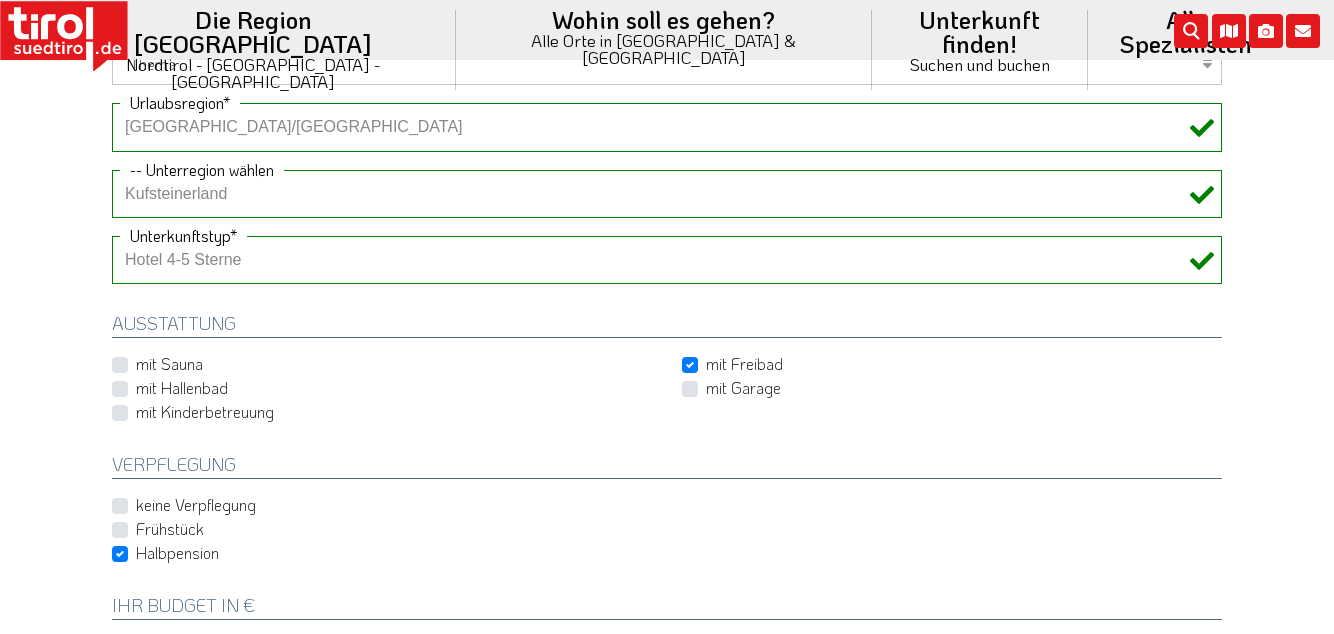 select on "2" 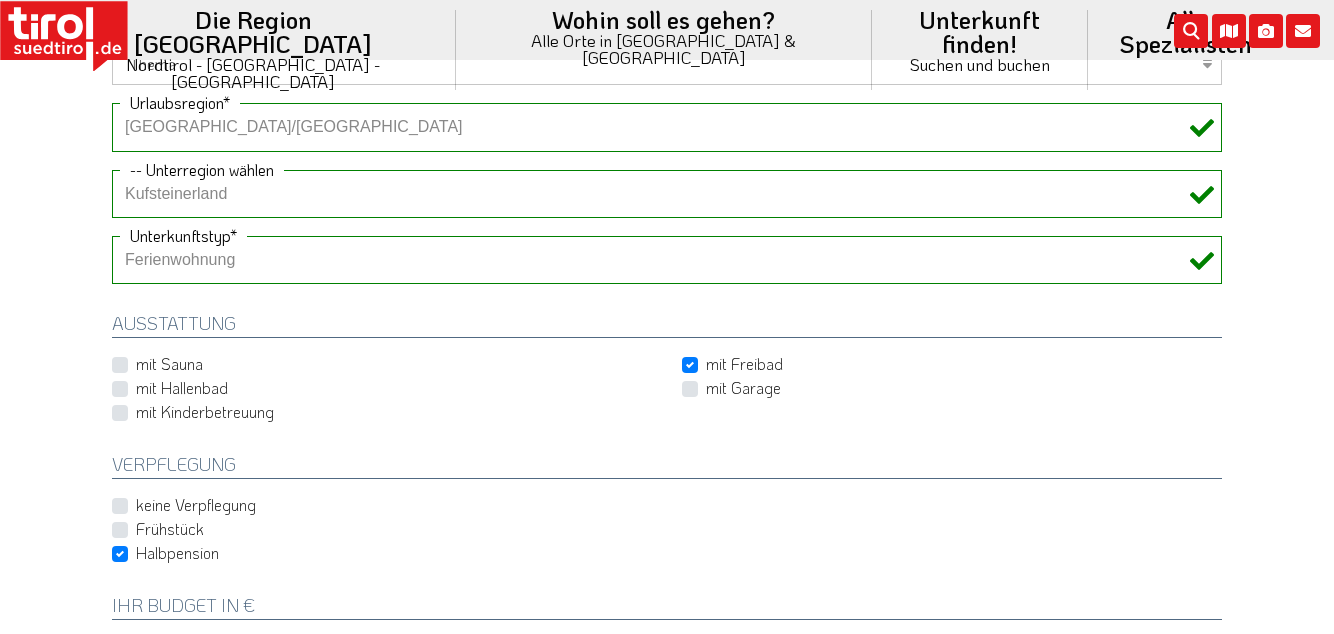 click on "Hotel 1-3 Sterne
Hotel 4-5 Sterne
Ferienwohnung
Chalet/Ferienhaus
Bauernhöfe" at bounding box center (667, 260) 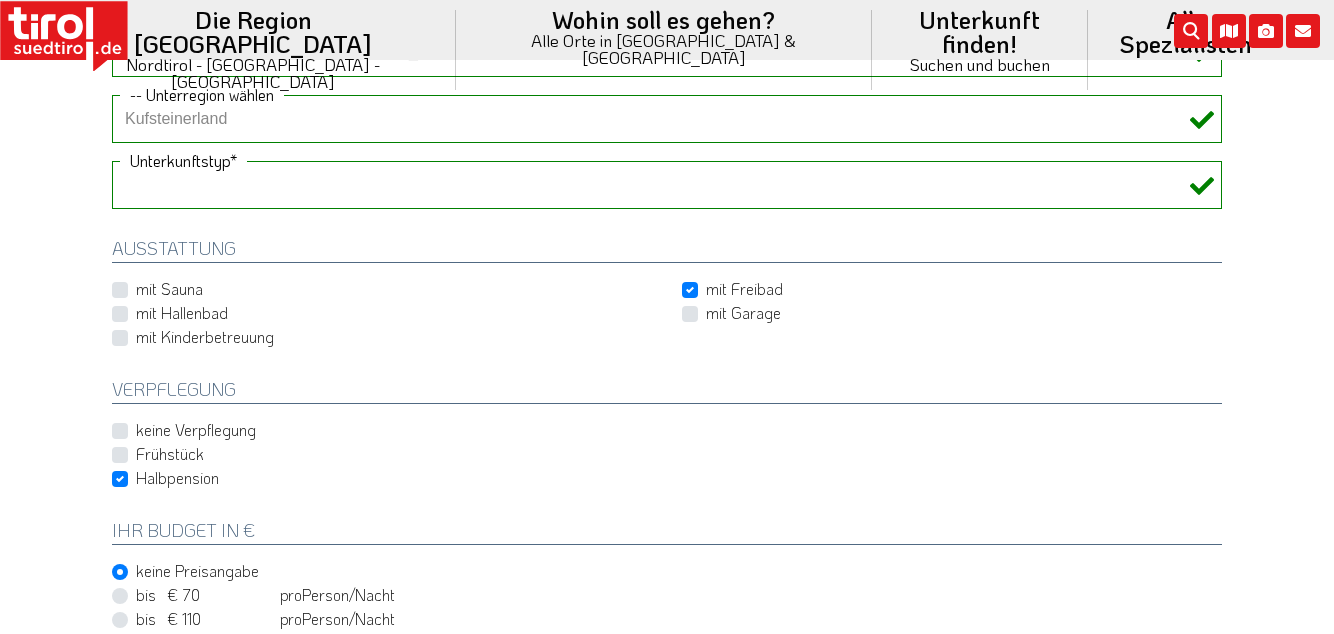 scroll, scrollTop: 822, scrollLeft: 0, axis: vertical 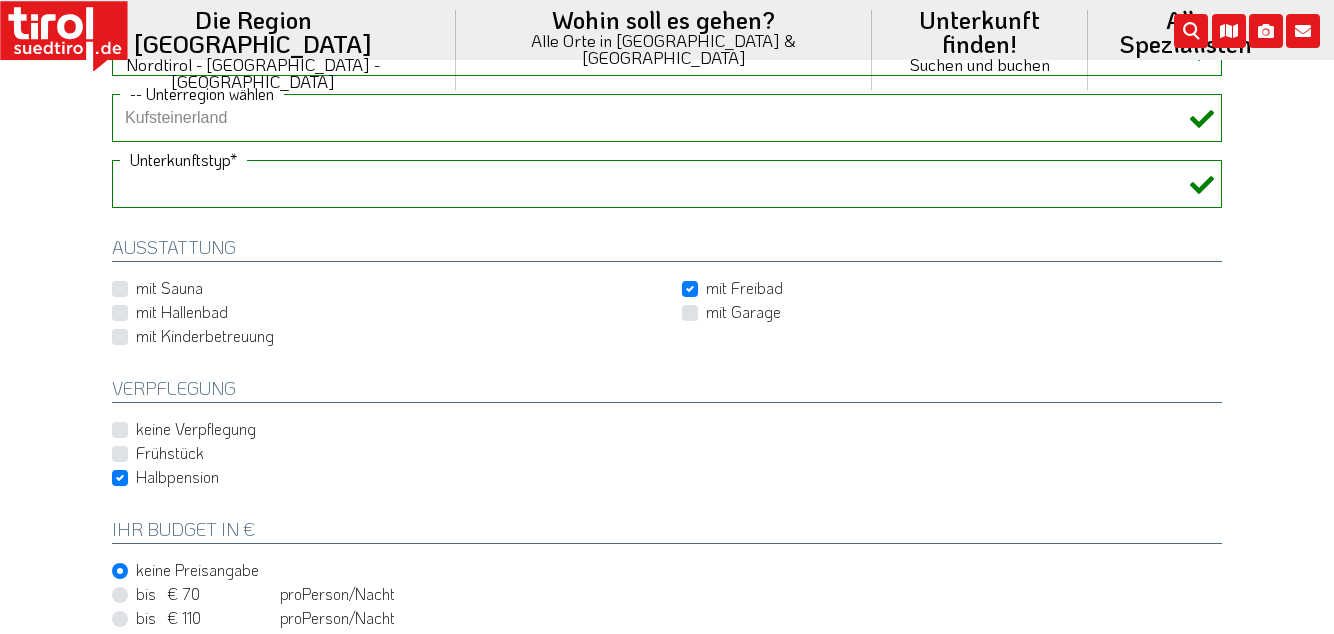 click on "bis   € 70   bis  CHF 65  pro  Person Einheit /Nacht" at bounding box center (265, 594) 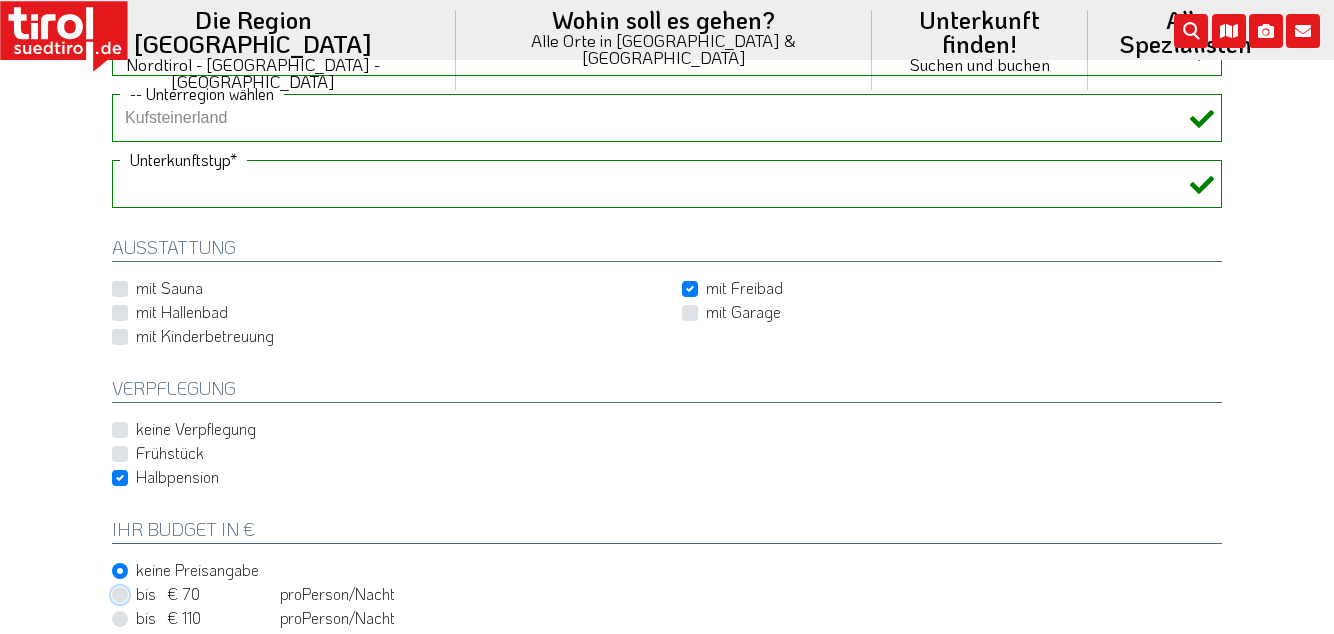 click on "bis   € 70   bis  CHF 65  pro  Person Einheit /Nacht" at bounding box center [671, 593] 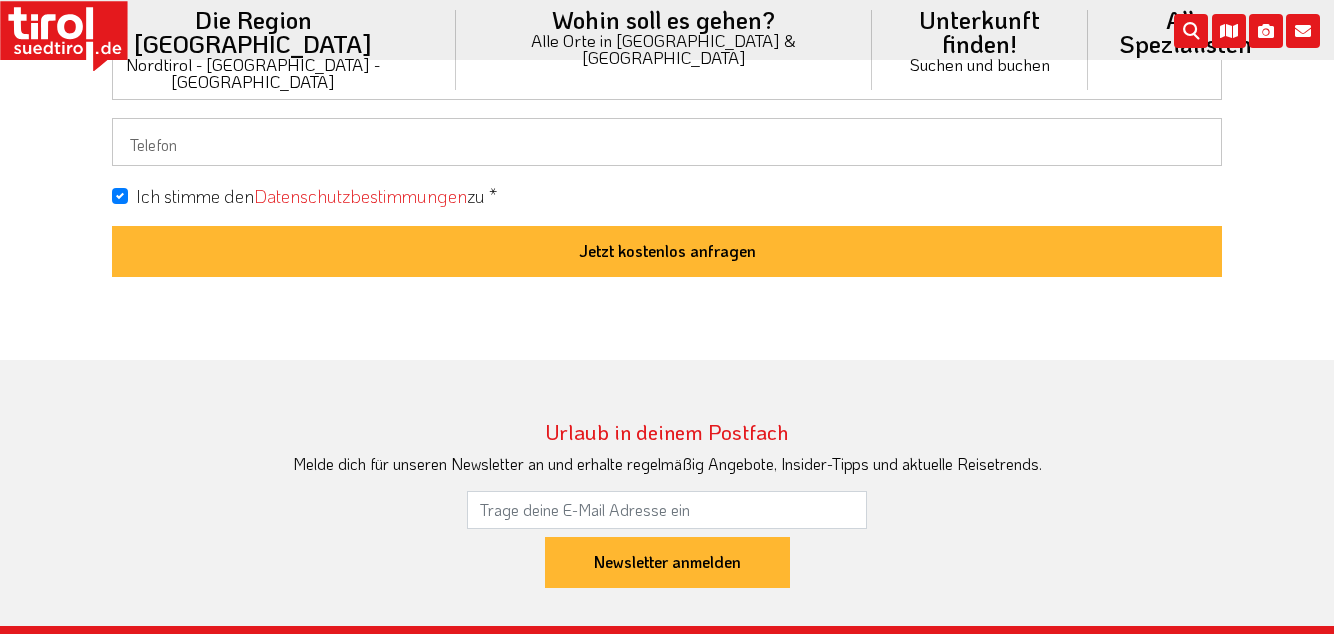 scroll, scrollTop: 1936, scrollLeft: 0, axis: vertical 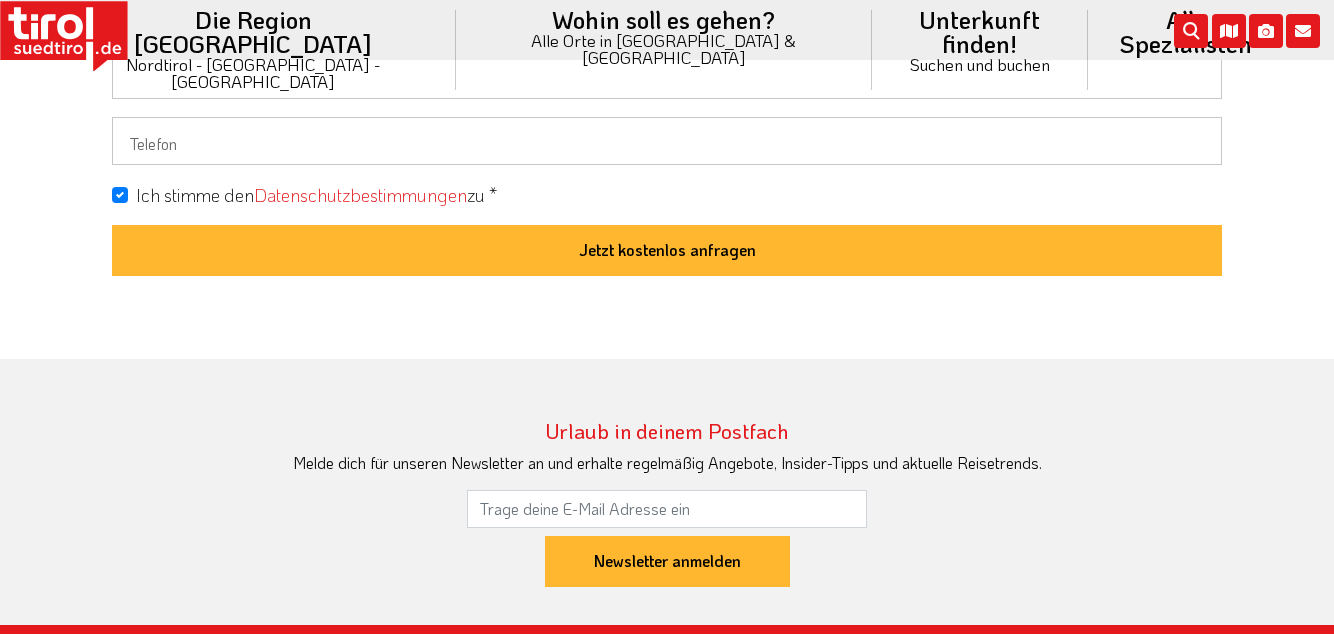 click on "Jetzt kostenlos anfragen" at bounding box center (667, 251) 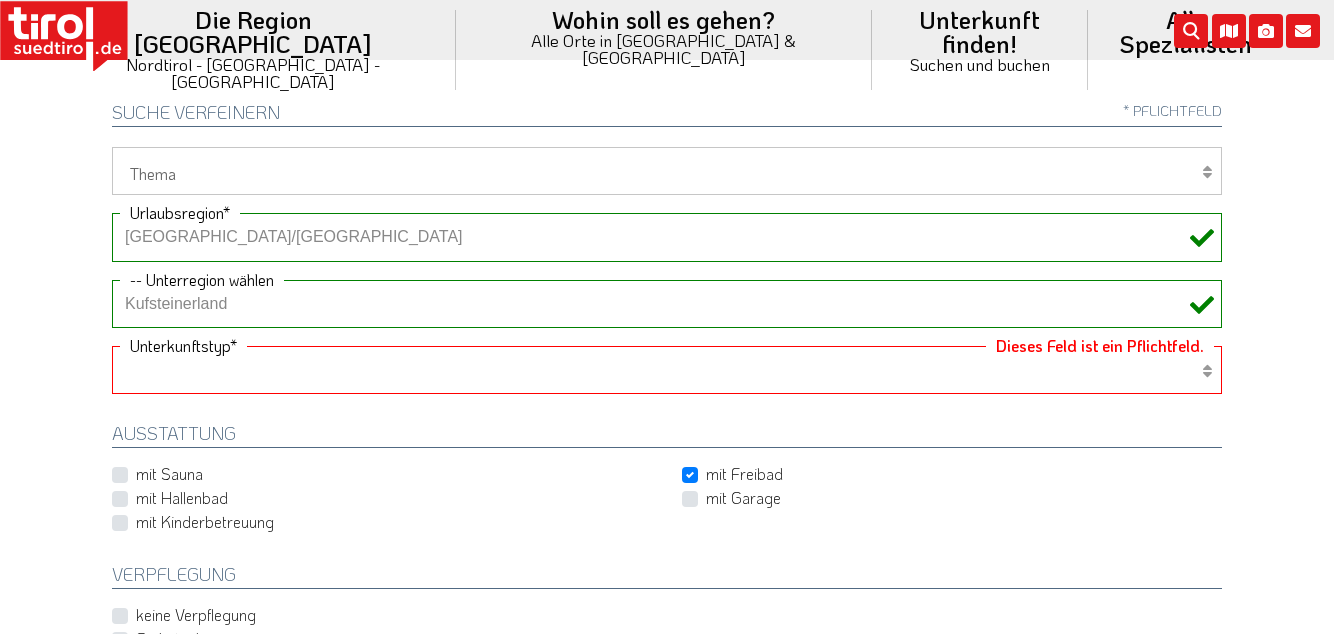 click on "Hotel 1-3 Sterne
Hotel 4-5 Sterne
Ferienwohnung
Chalet/Ferienhaus
Bauernhöfe" at bounding box center (667, 370) 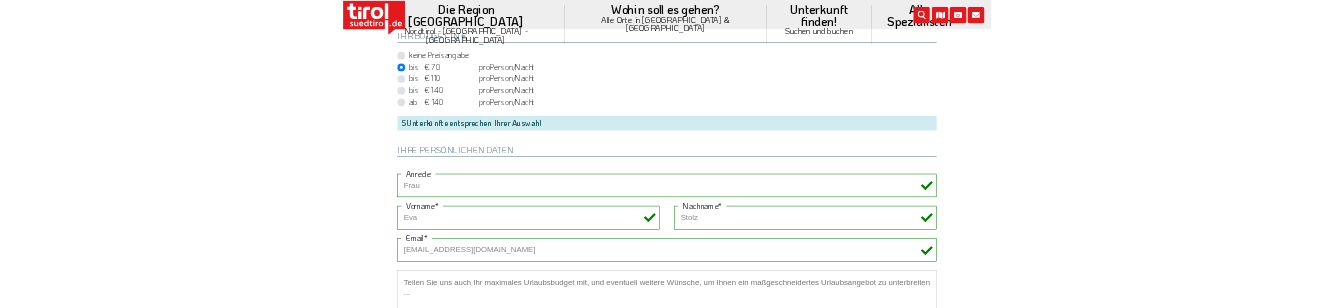 scroll, scrollTop: 1281, scrollLeft: 0, axis: vertical 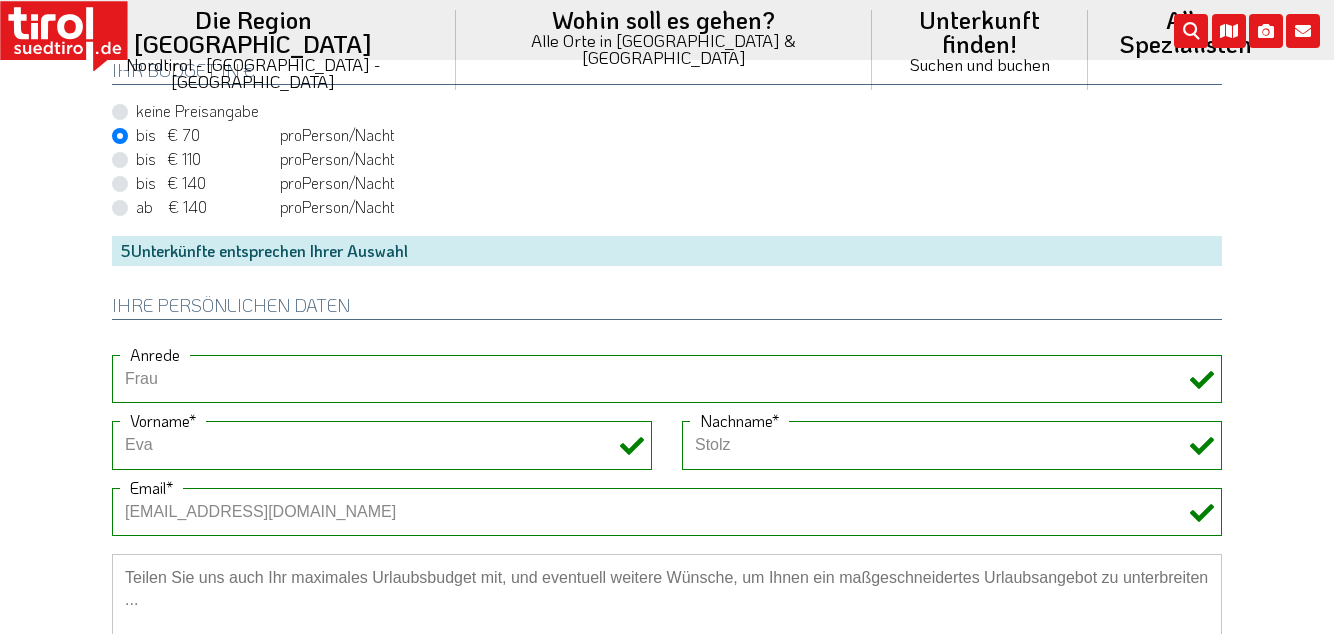 click at bounding box center (667, 654) 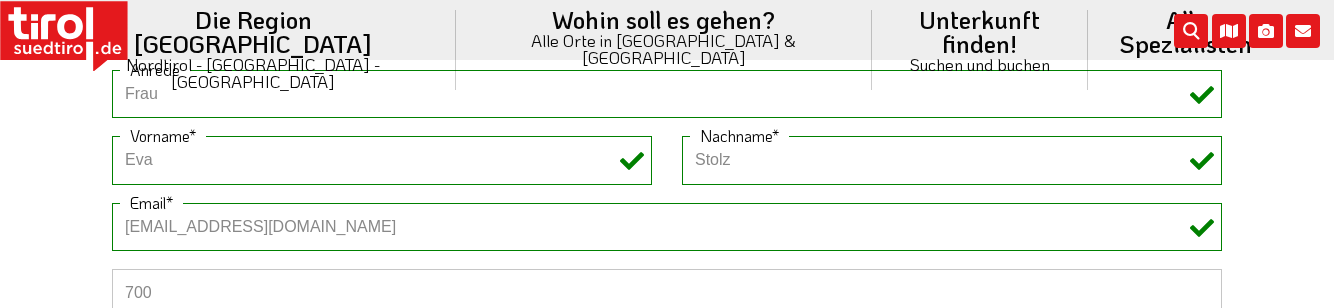 scroll, scrollTop: 1566, scrollLeft: 0, axis: vertical 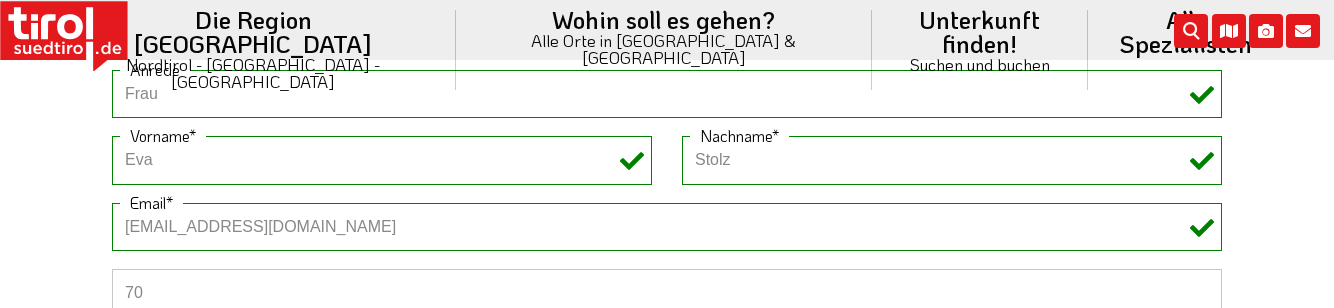 type on "7" 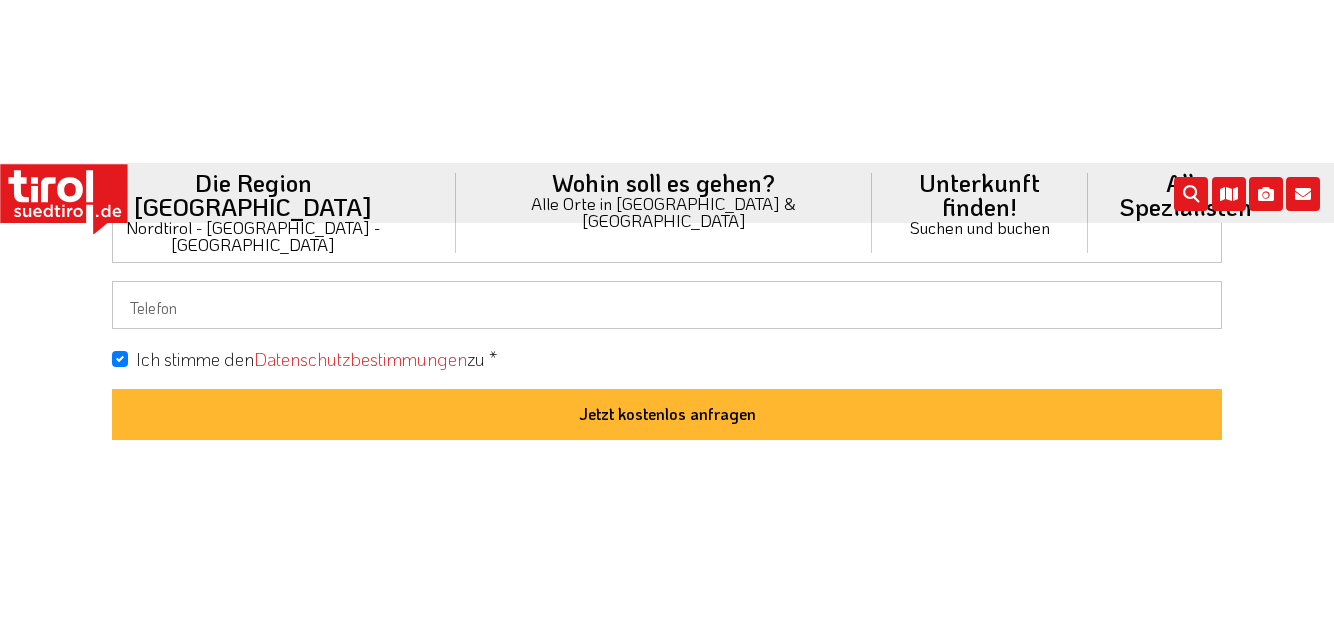scroll, scrollTop: 1937, scrollLeft: 0, axis: vertical 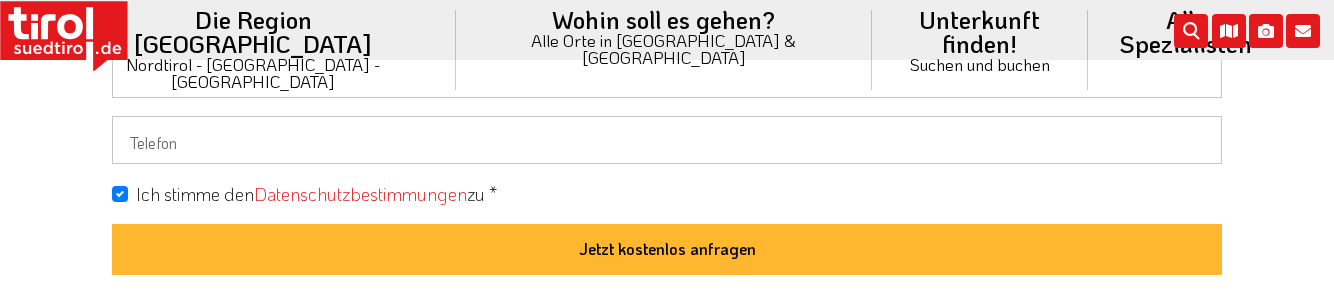type on "800€" 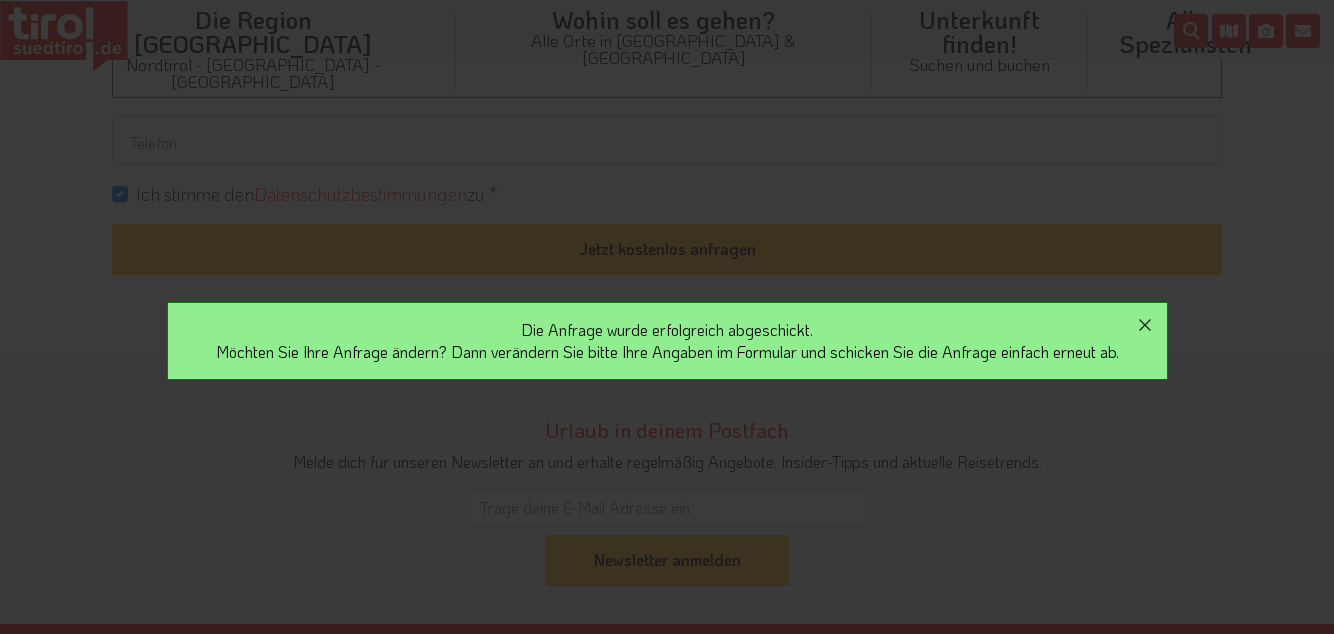 click 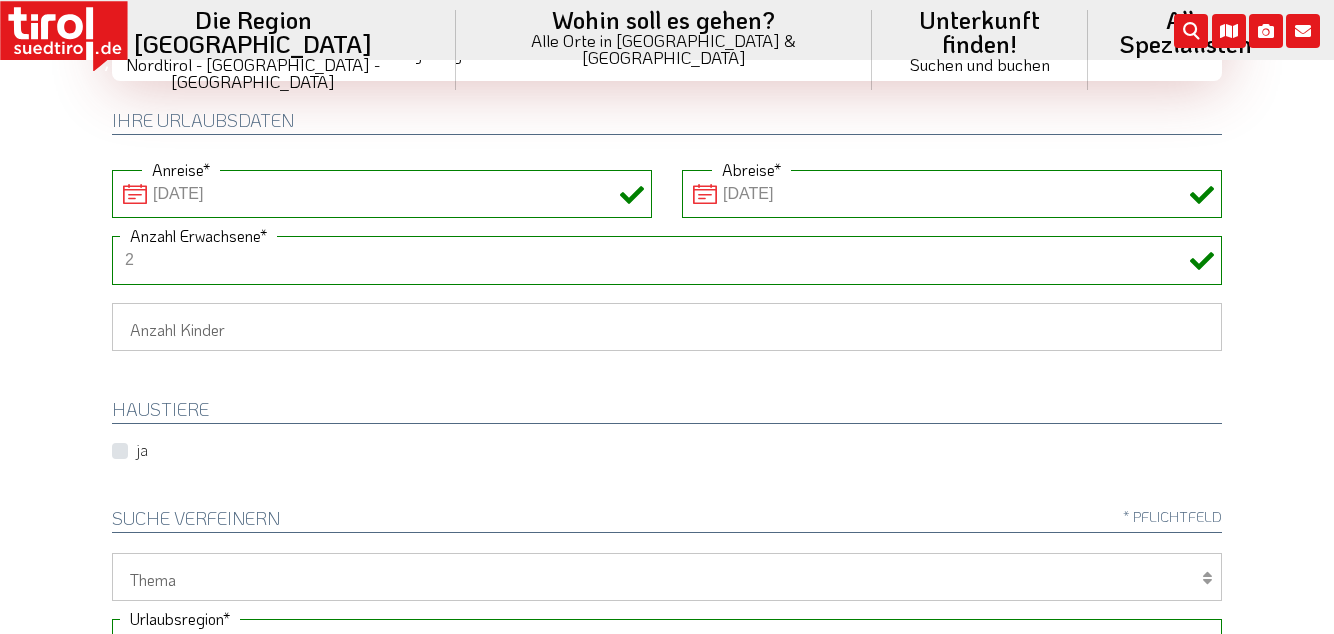 scroll, scrollTop: 0, scrollLeft: 0, axis: both 